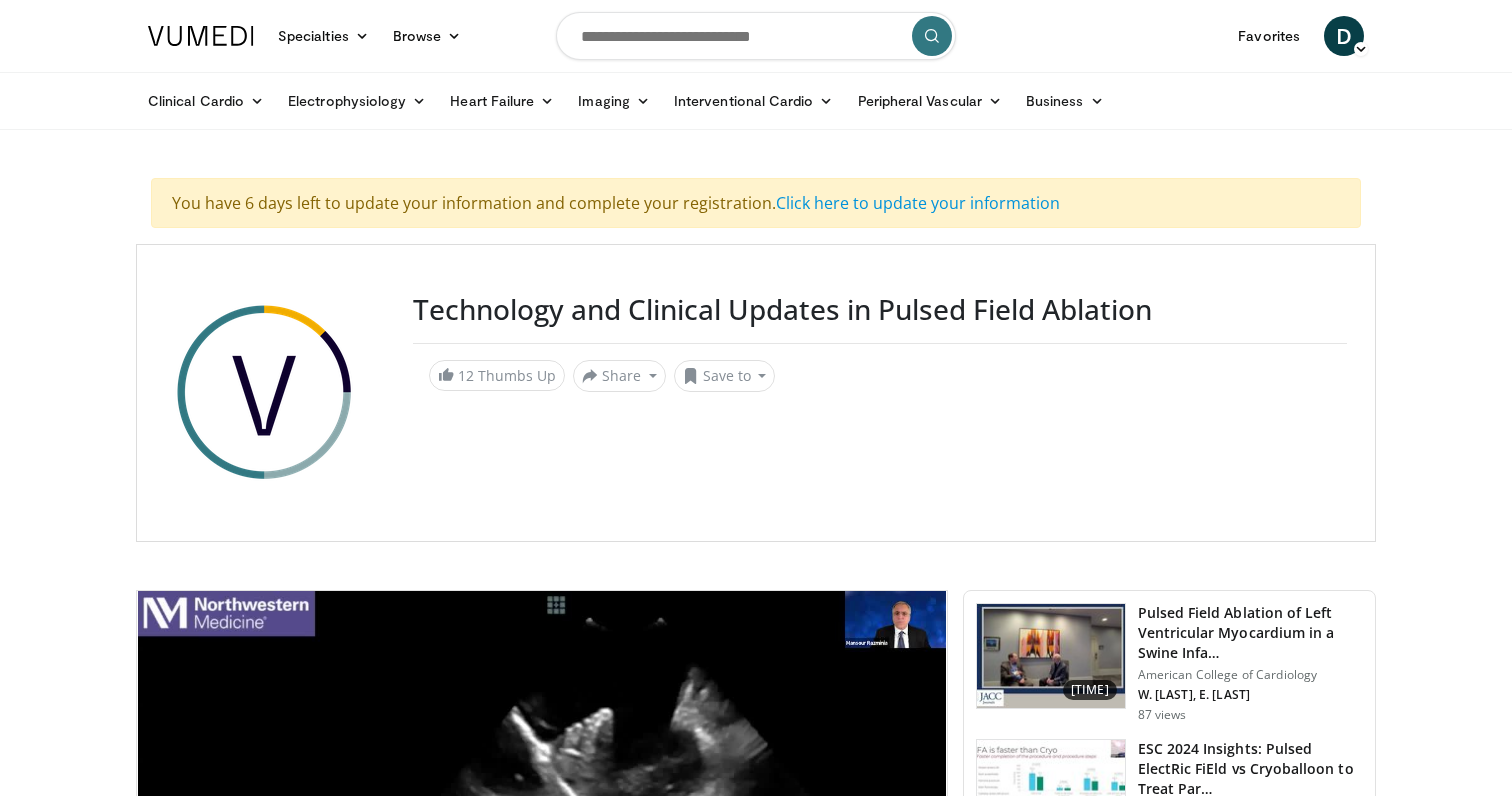 scroll, scrollTop: 419, scrollLeft: 0, axis: vertical 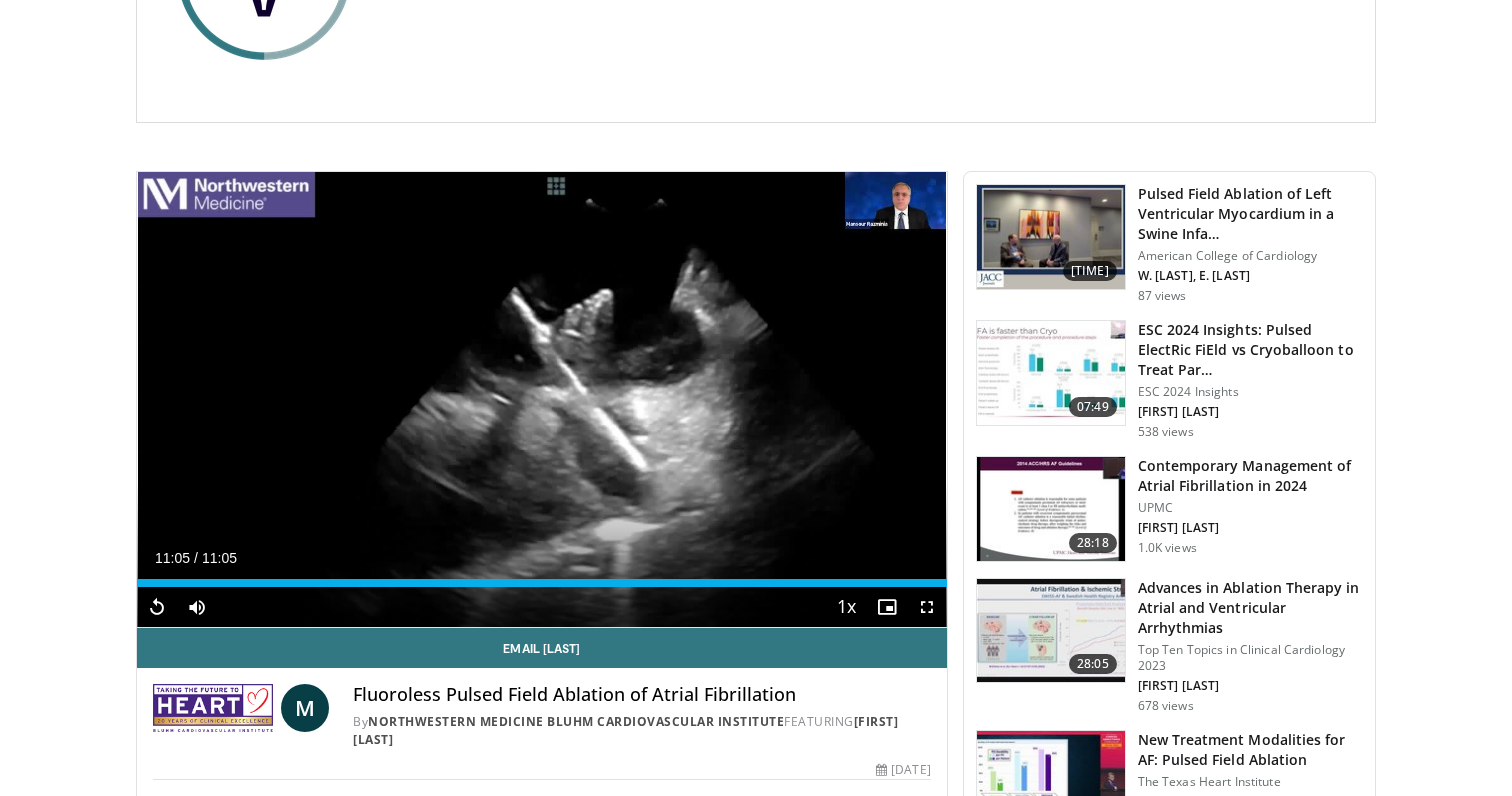 click at bounding box center (157, 607) 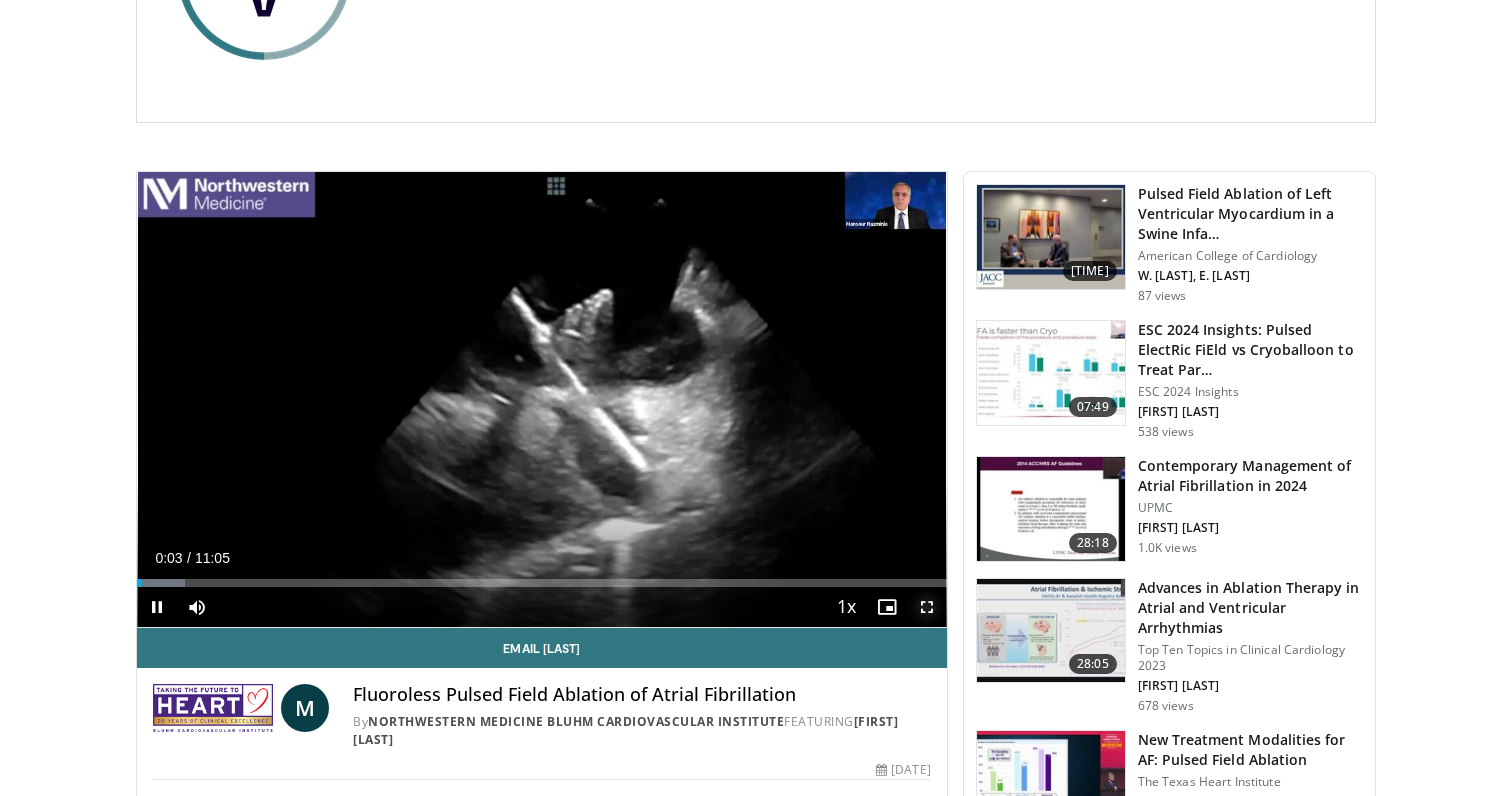 click at bounding box center [927, 607] 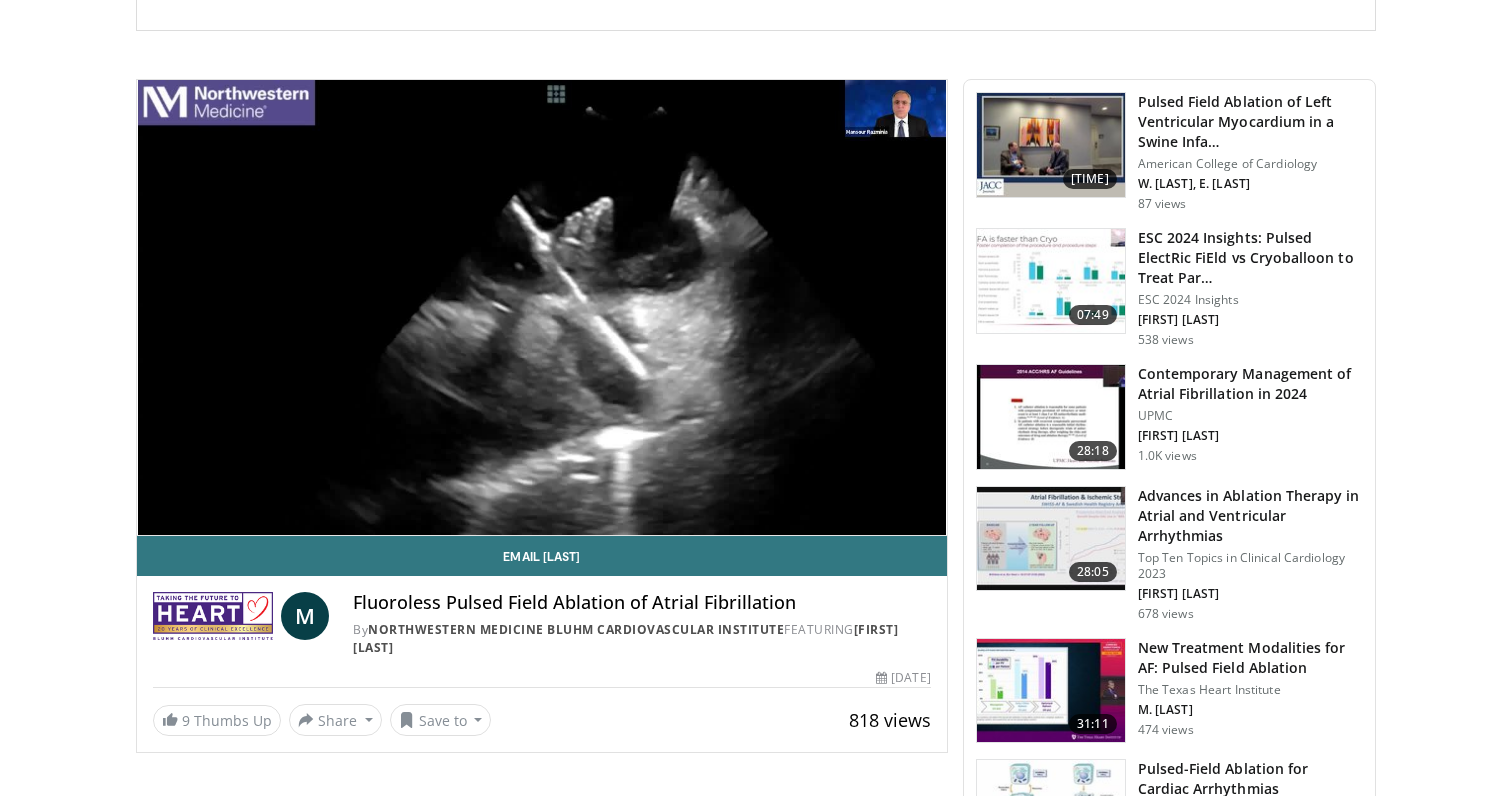 scroll, scrollTop: 520, scrollLeft: 0, axis: vertical 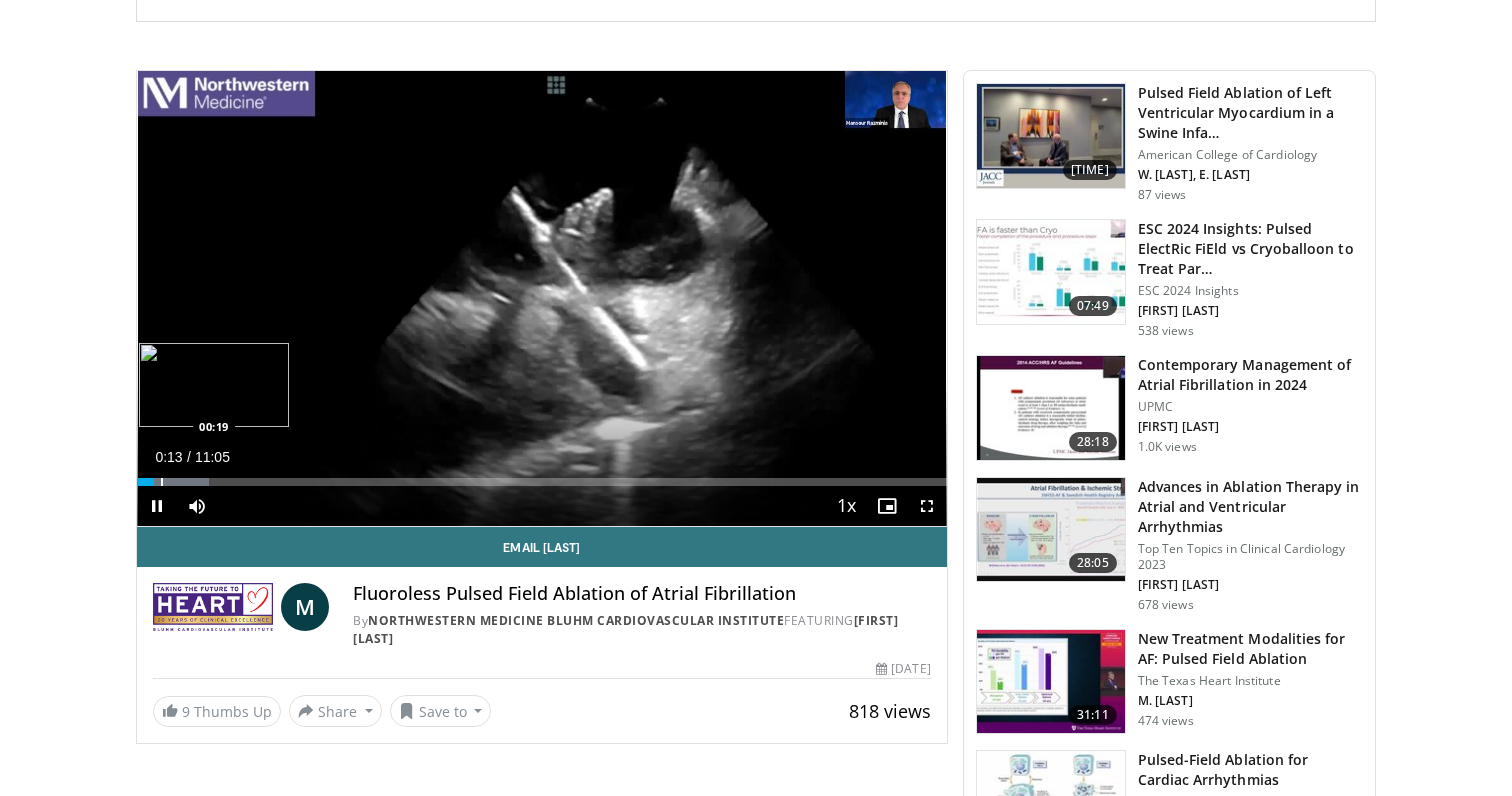 click at bounding box center [162, 482] 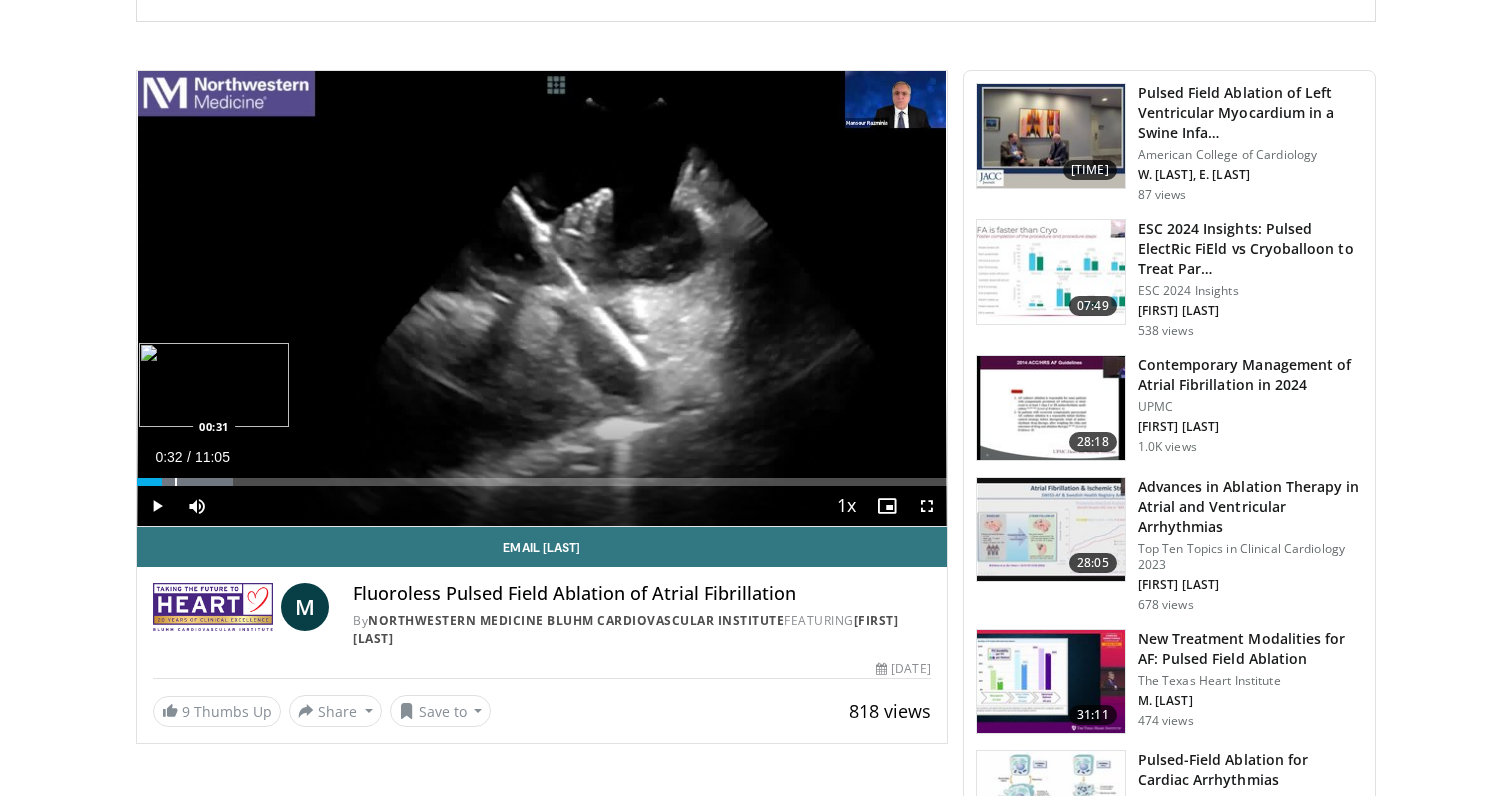 click at bounding box center (176, 482) 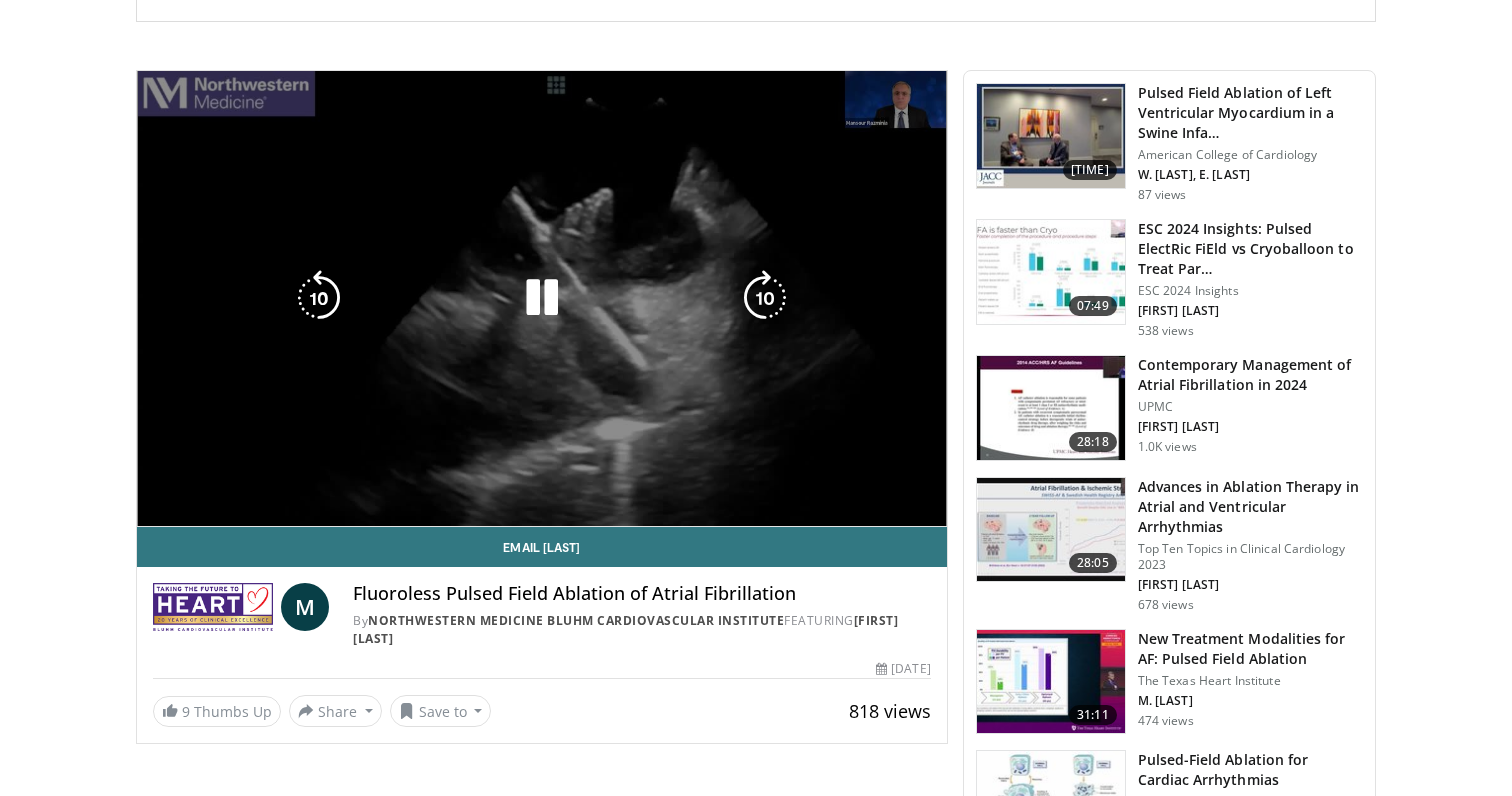 click on "**********" at bounding box center [542, 299] 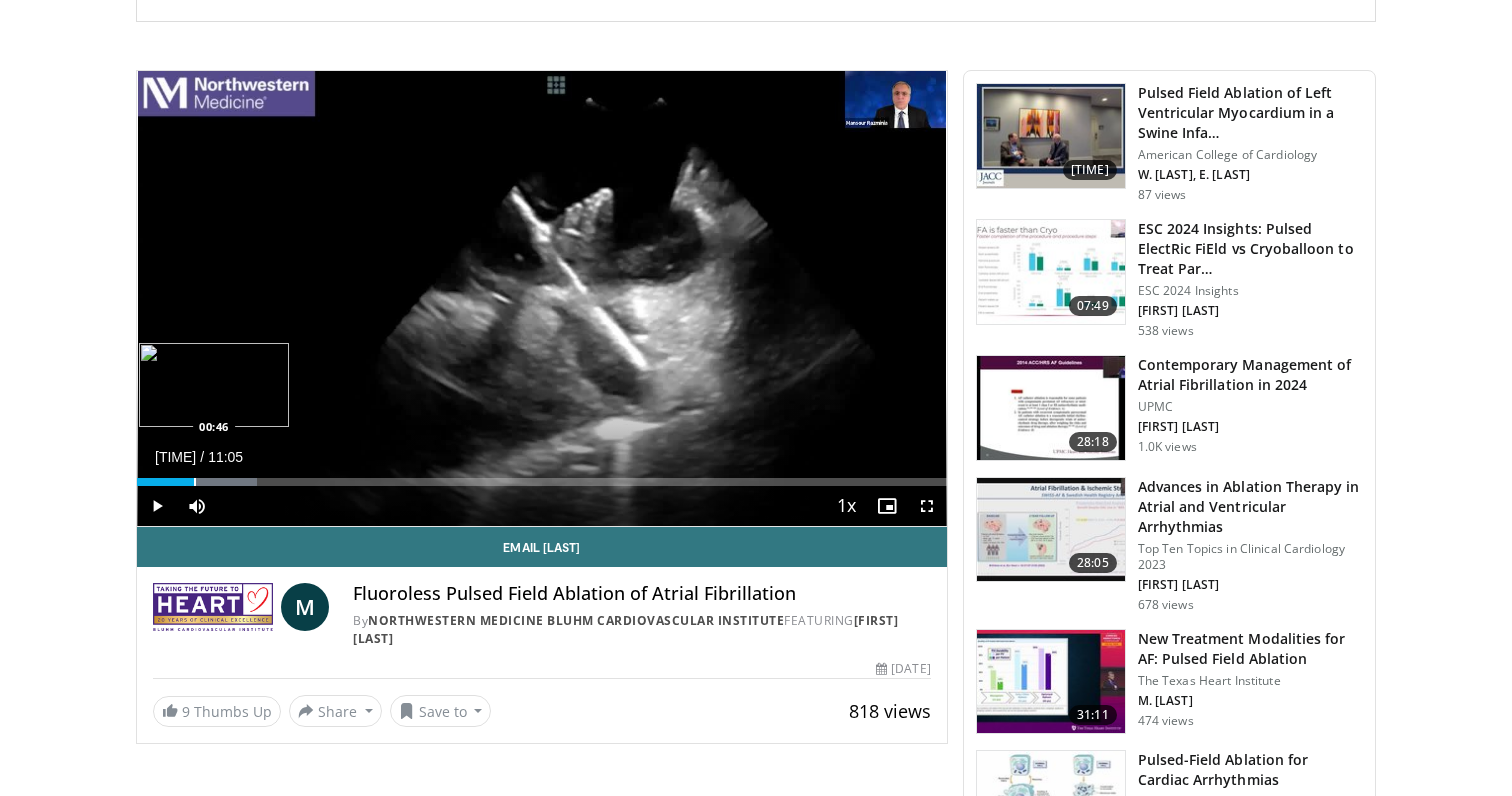 click on "Loaded :  14.88% 00:46 00:46" at bounding box center [542, 476] 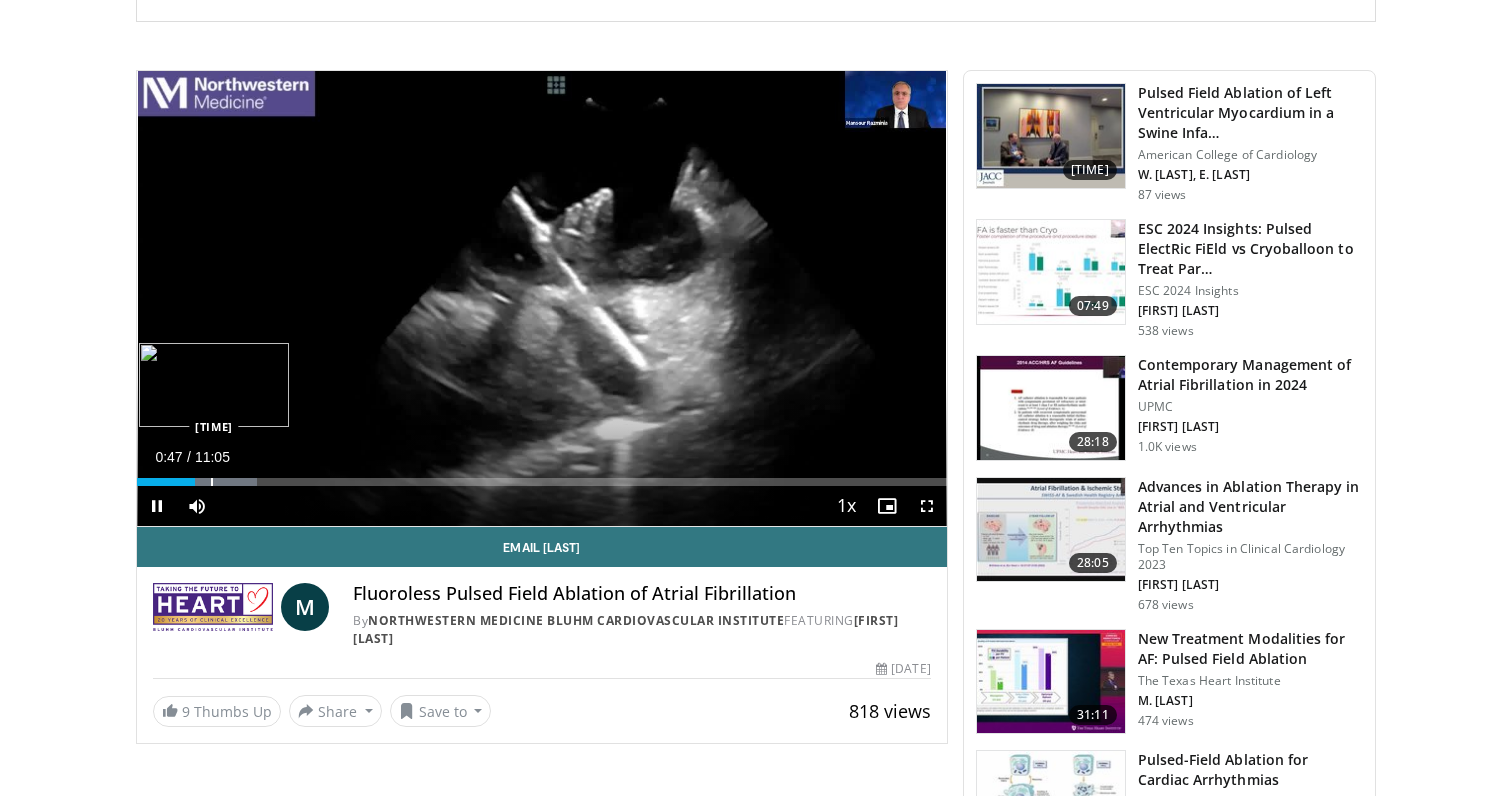click on "Loaded :  14.88% [TIME] [TIME]" at bounding box center (542, 476) 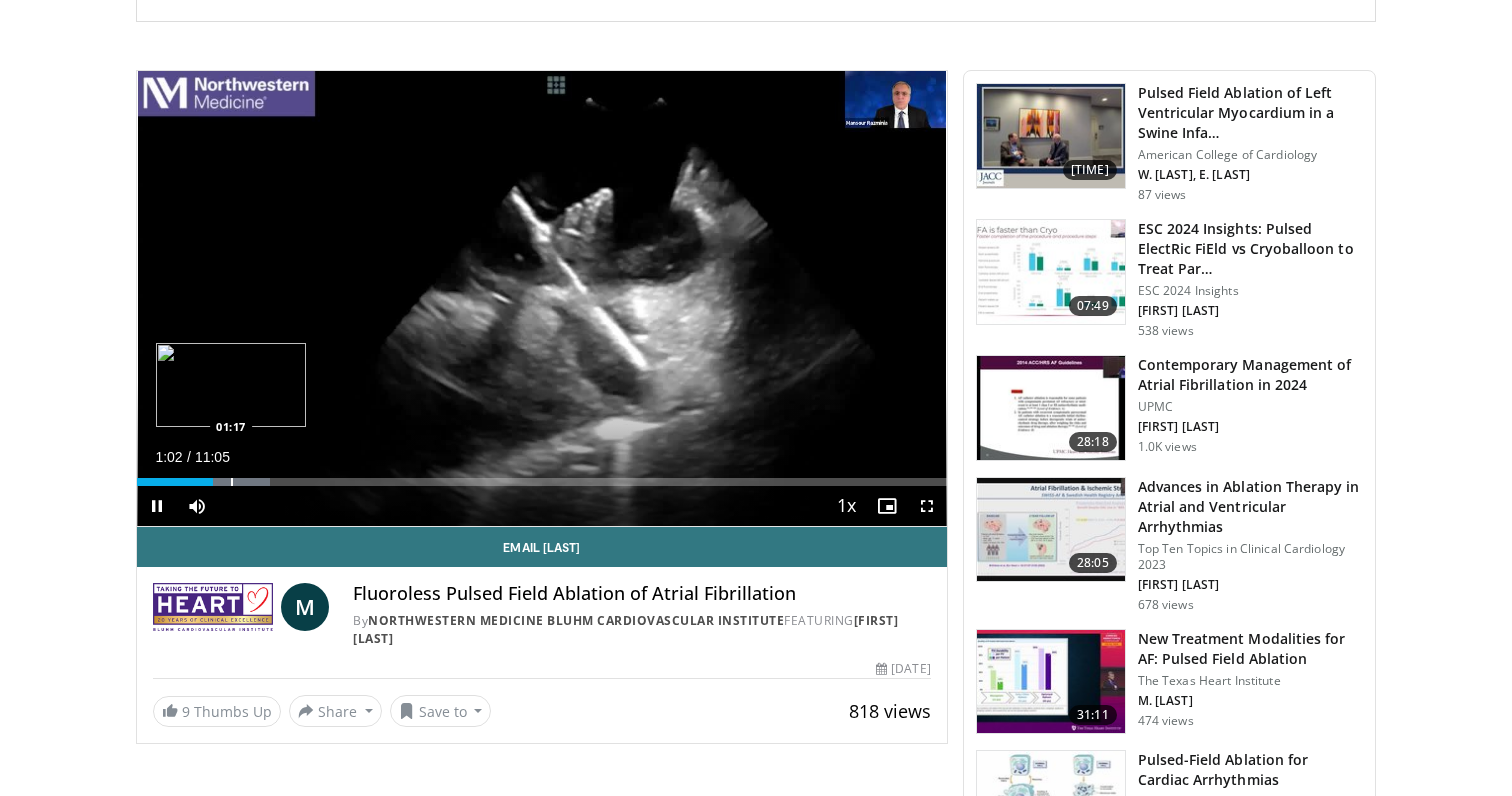 click at bounding box center [232, 482] 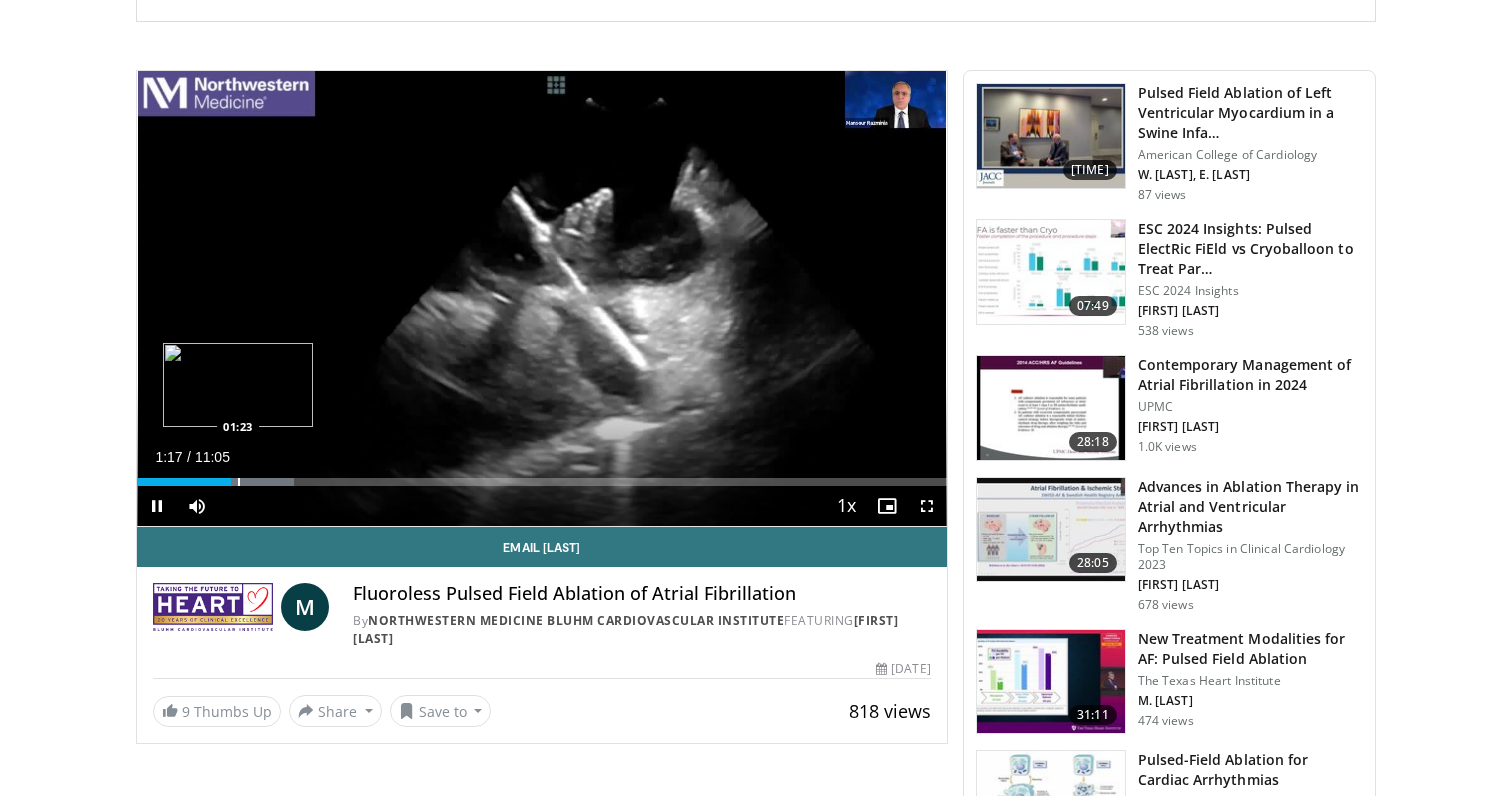 click at bounding box center (239, 482) 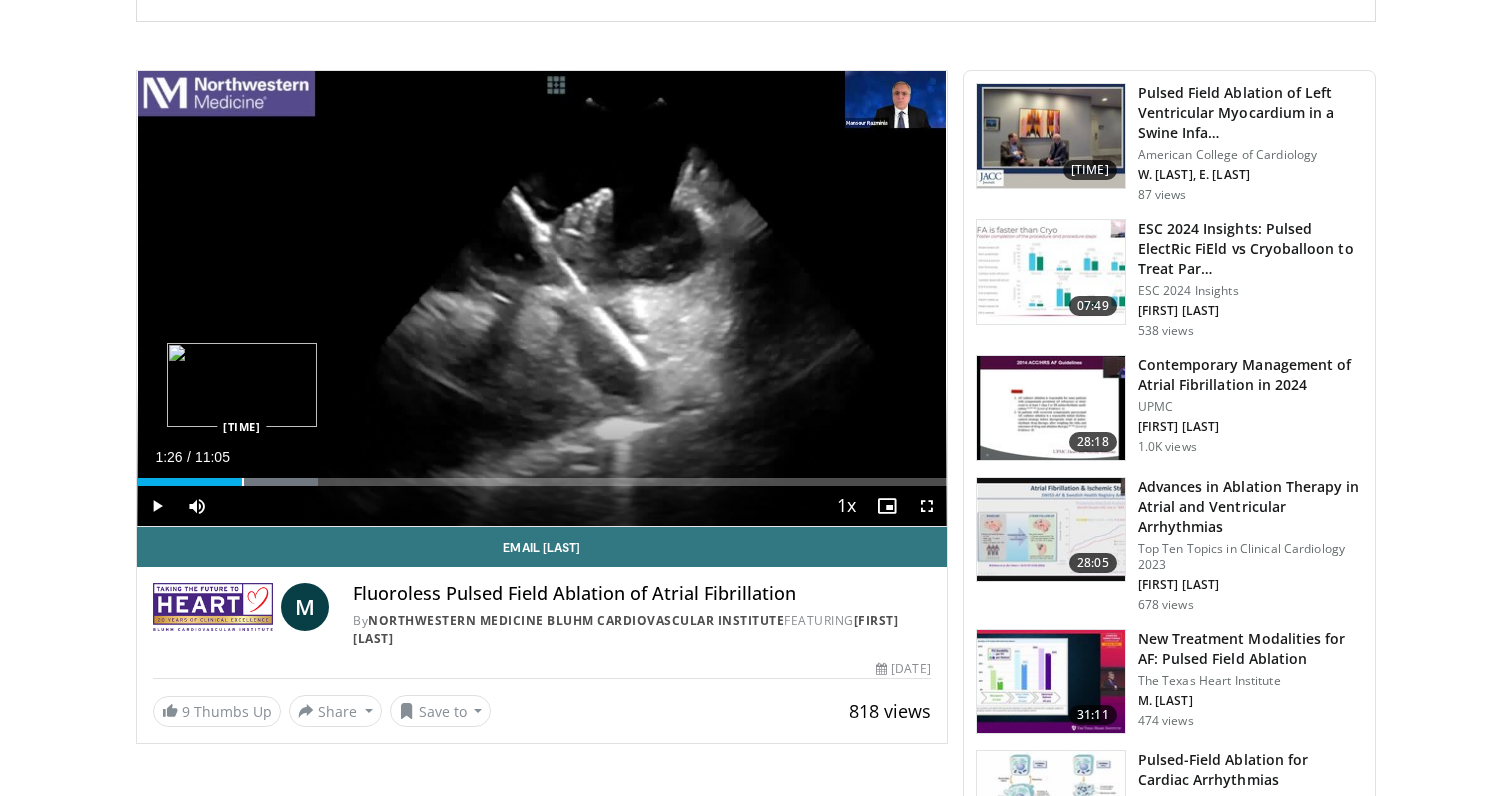 click at bounding box center (243, 482) 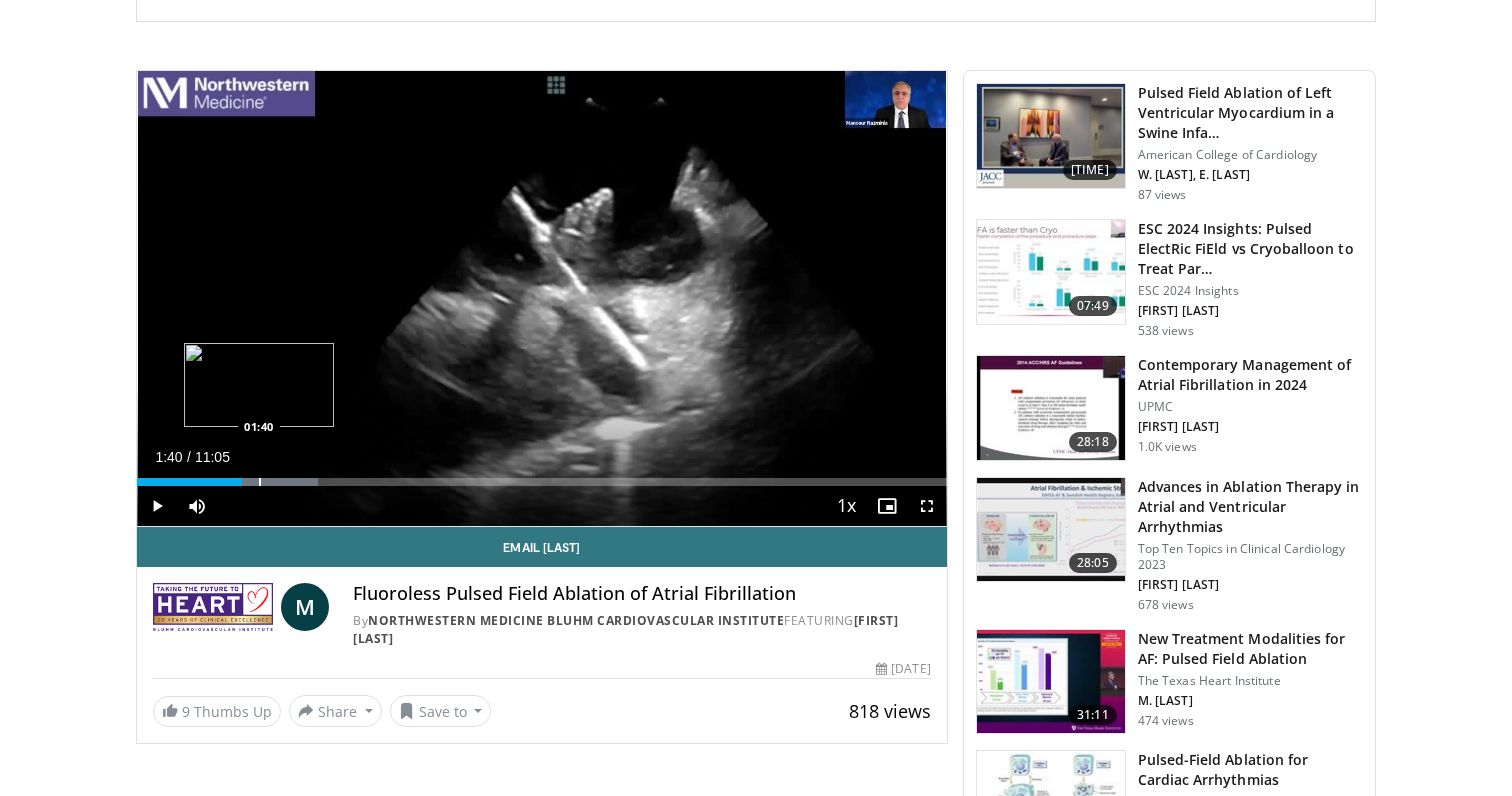 click at bounding box center (260, 482) 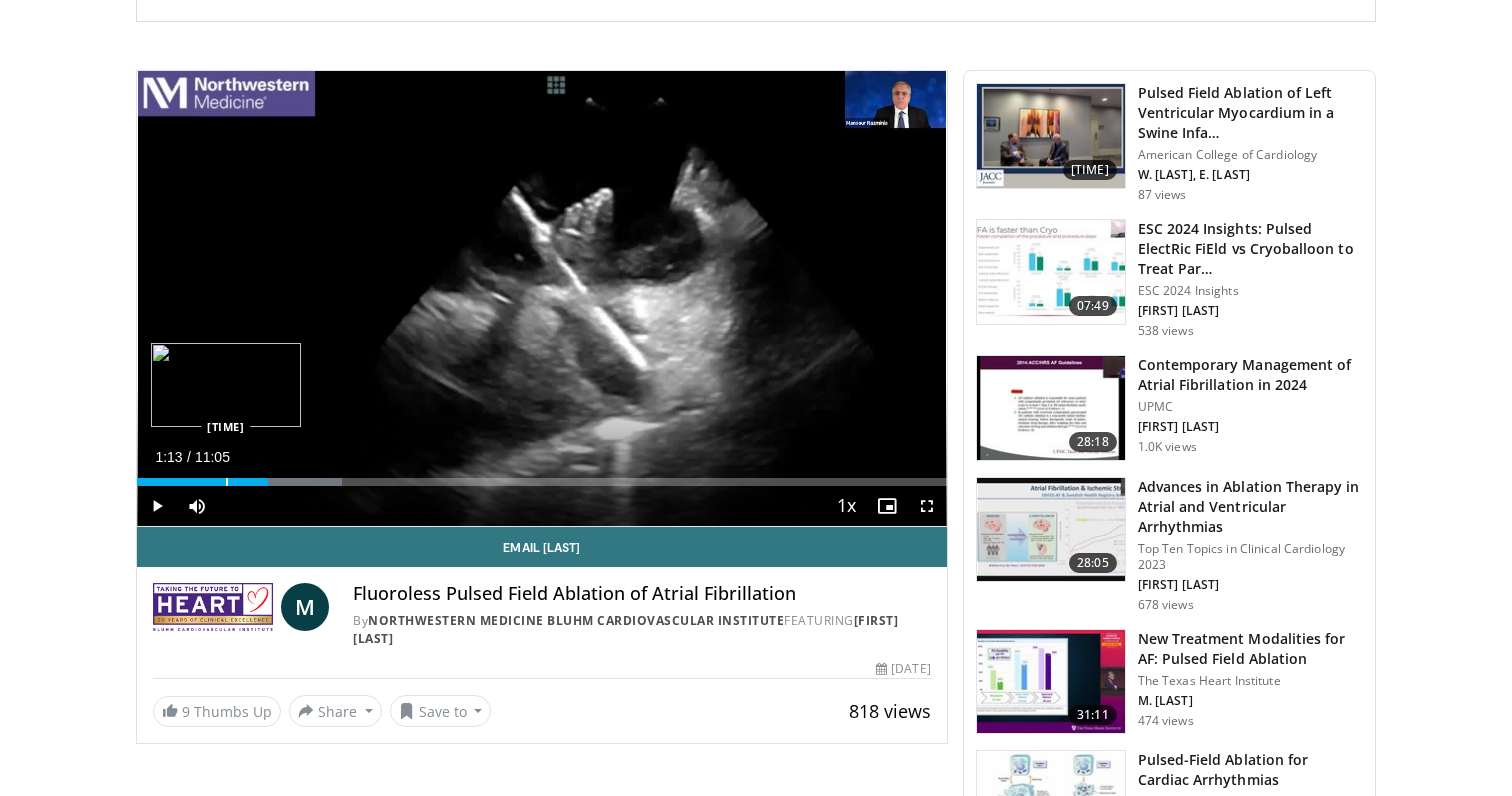 click at bounding box center [227, 482] 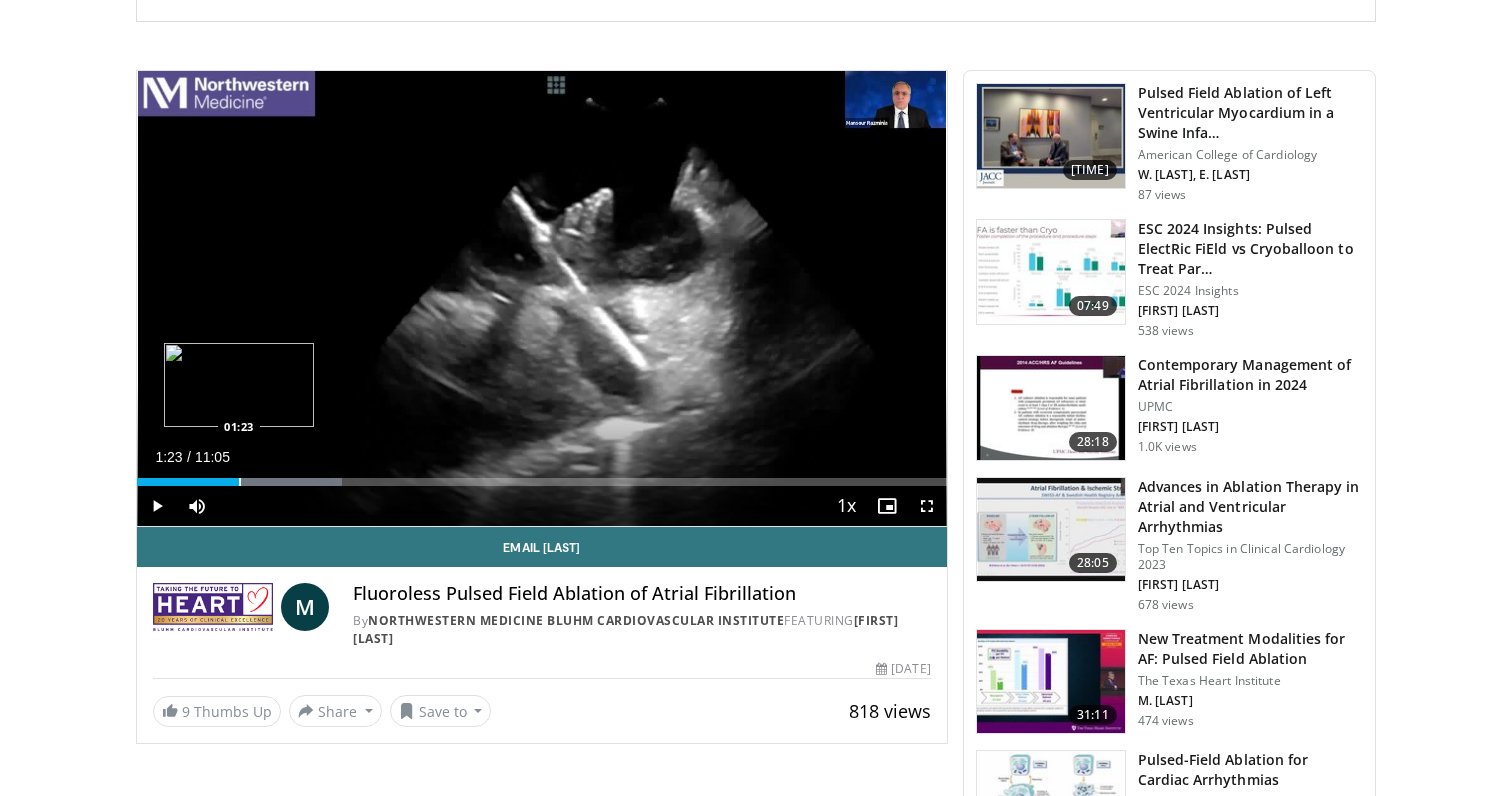 click on "Loaded :  25.31% 01:23 01:23" at bounding box center [542, 476] 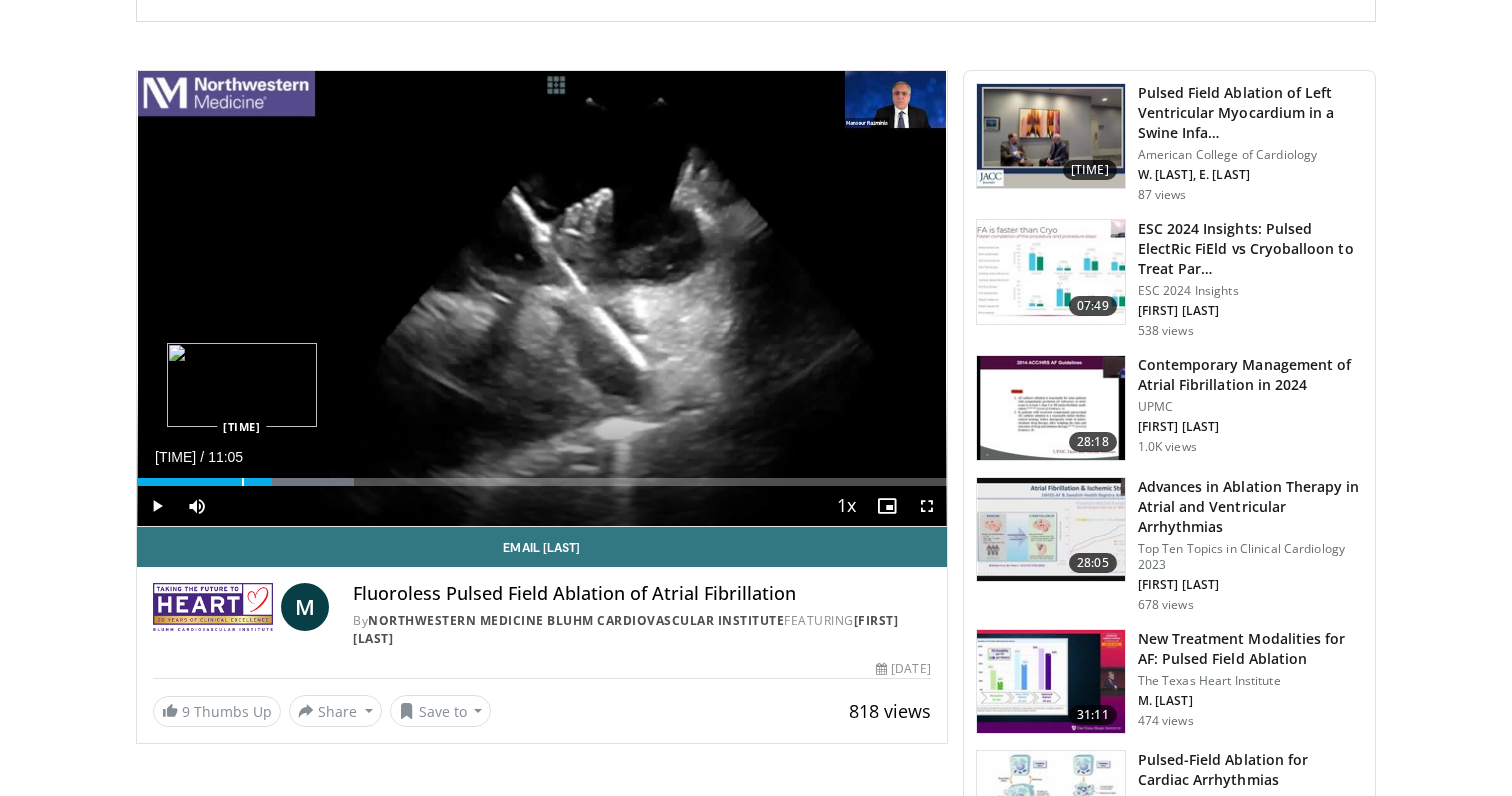 click on "01:50" at bounding box center (204, 482) 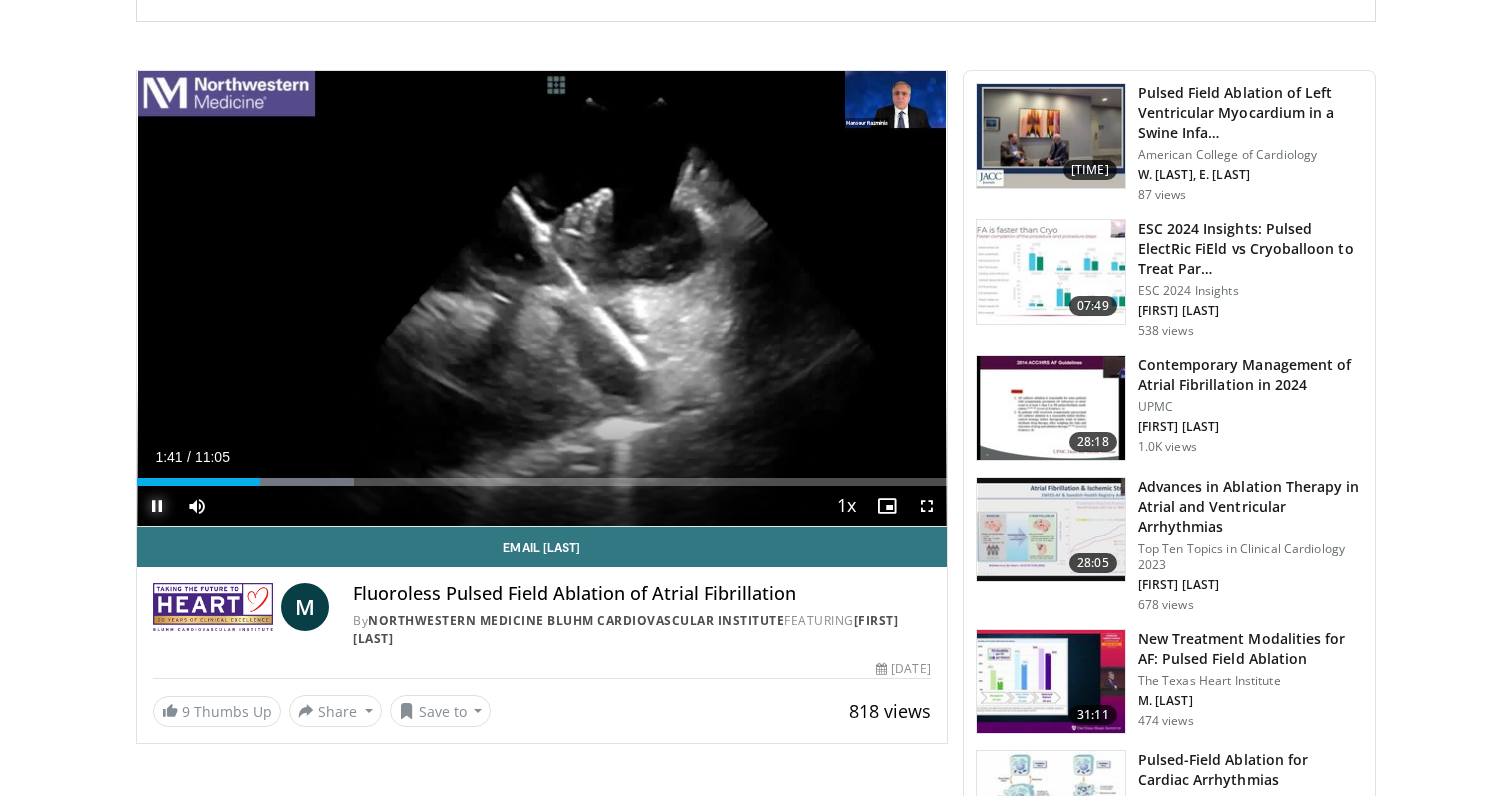 click at bounding box center [157, 506] 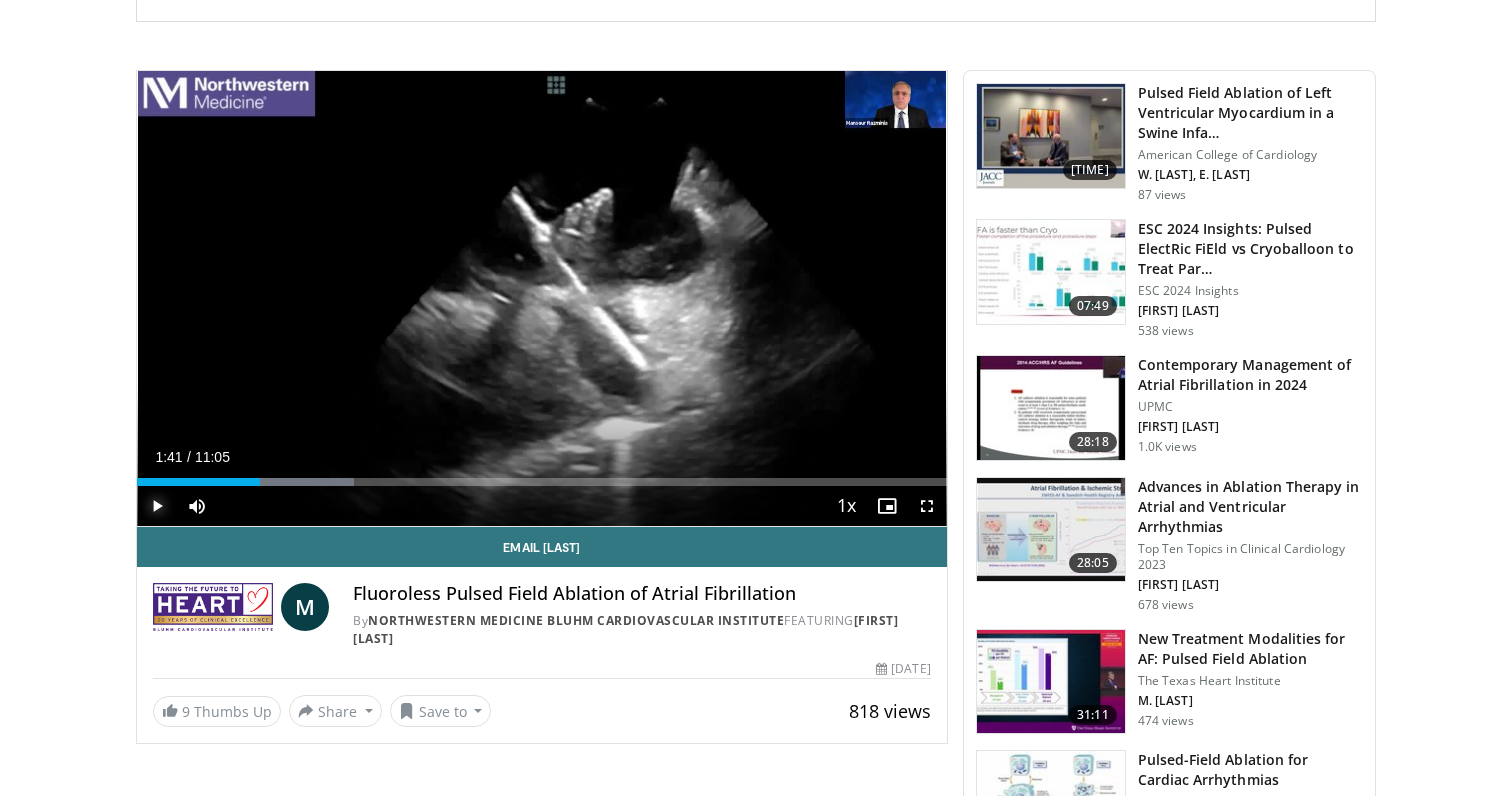 click at bounding box center [157, 506] 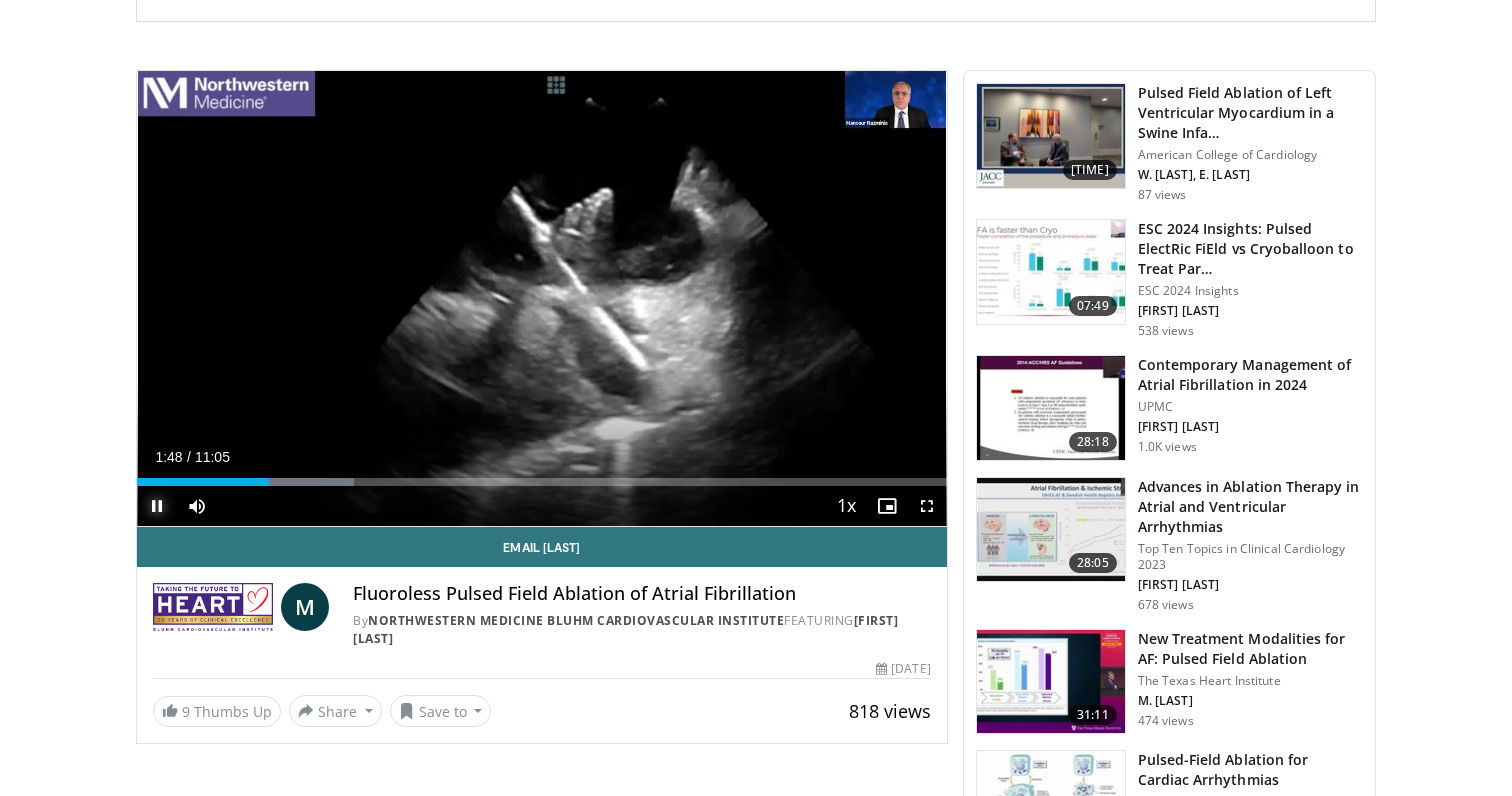 click at bounding box center [157, 506] 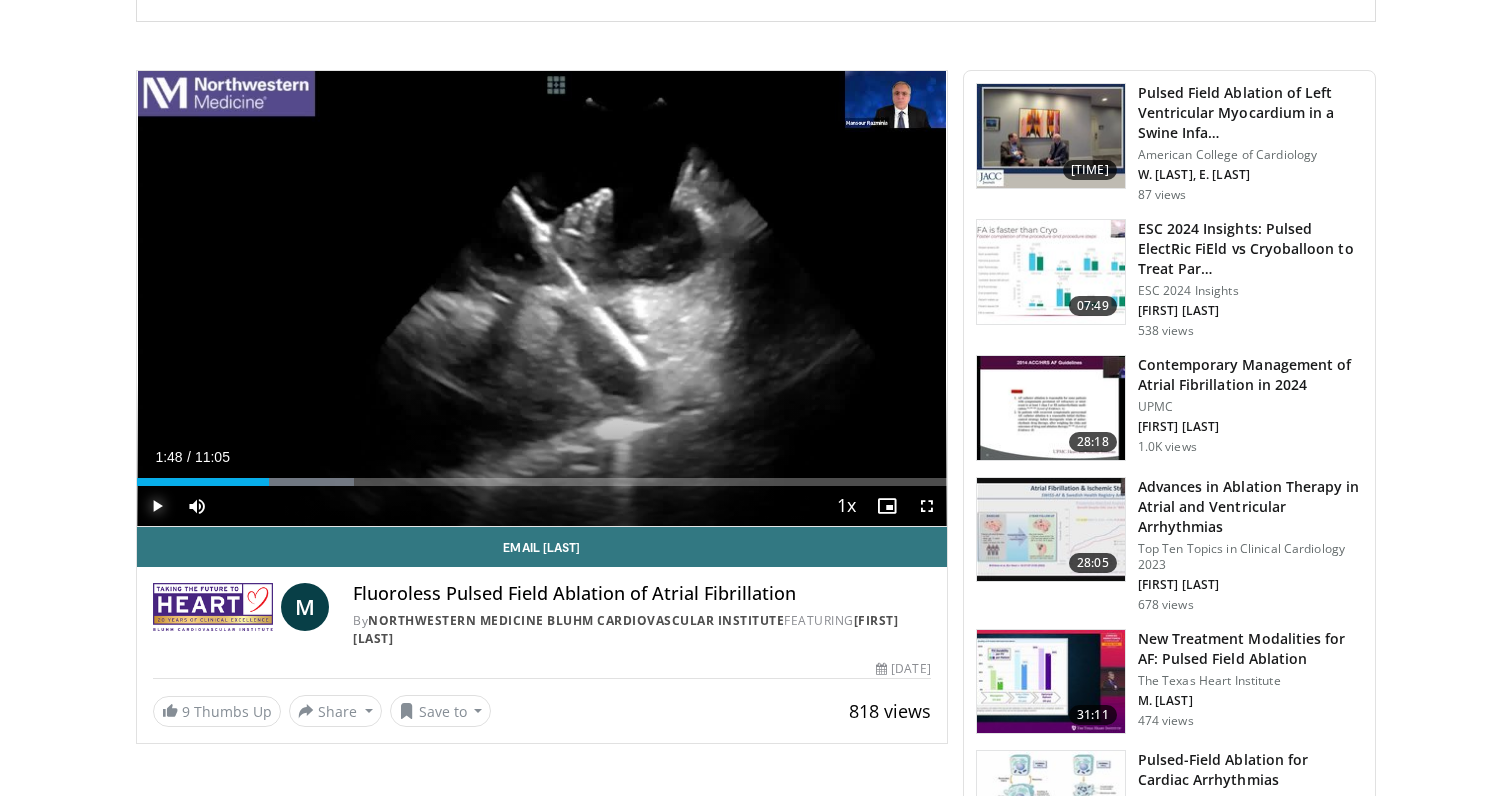 click at bounding box center (157, 506) 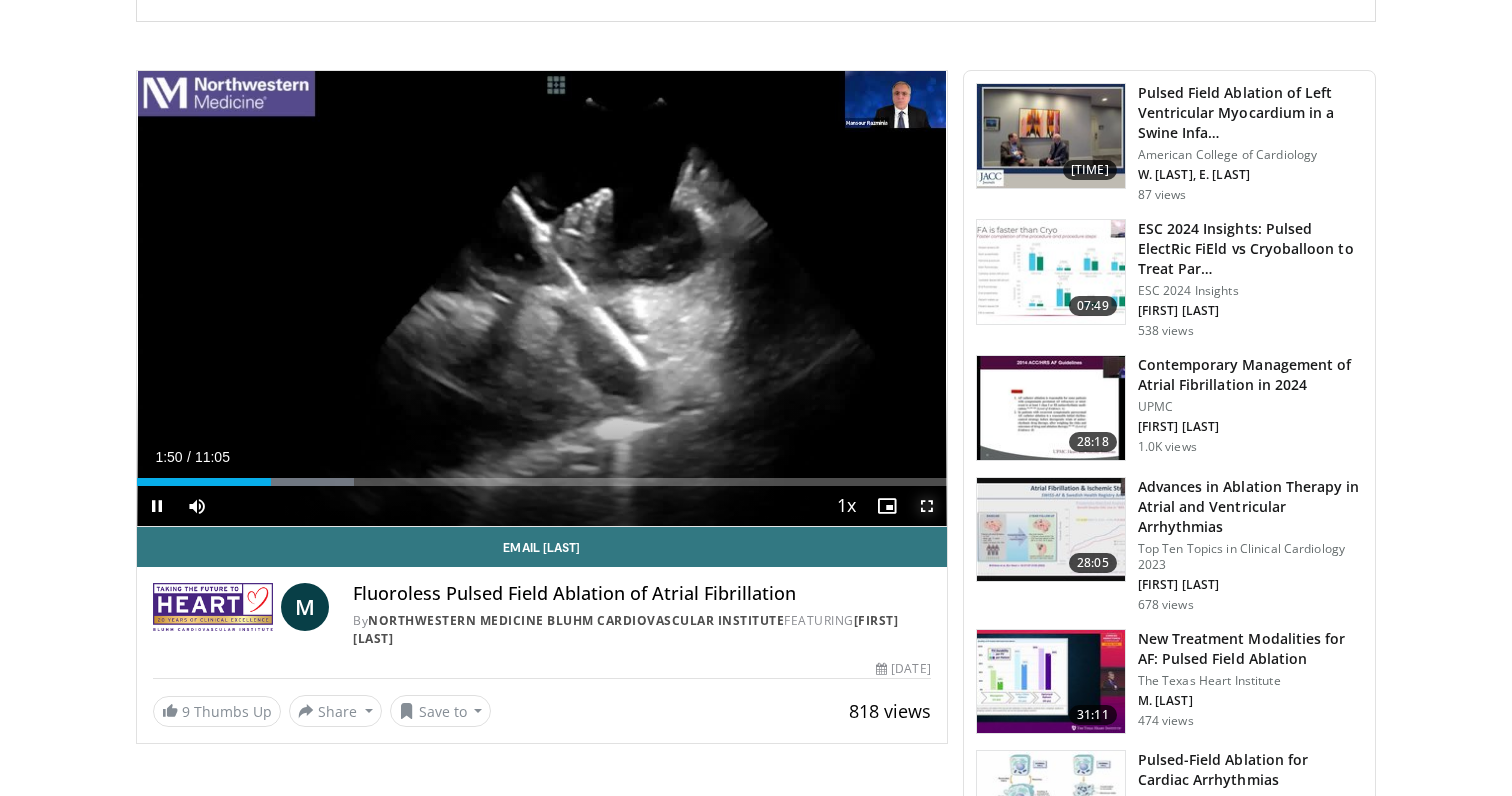 click at bounding box center [927, 506] 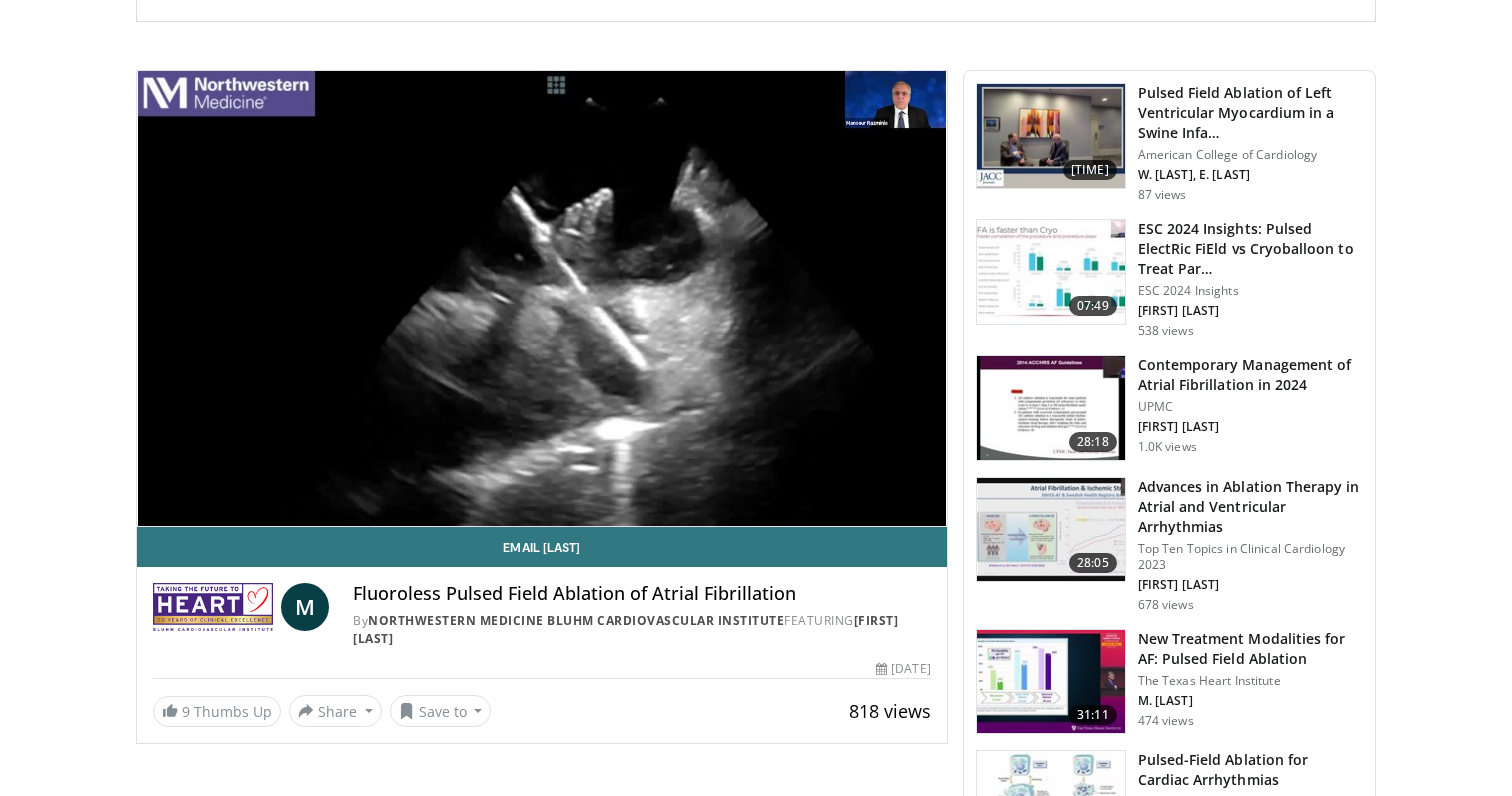 click on "Specialties
Adult & Family Medicine
Allergy, Asthma, Immunology
Anesthesiology
Cardiology
Dental
Dermatology
Endocrinology
Gastroenterology & Hepatology
General Surgery
Hematology & Oncology
Infectious Disease
Nephrology
Neurology
Neurosurgery
Obstetrics & Gynecology
Ophthalmology
Oral Maxillofacial
Orthopaedics
Otolaryngology
Pediatrics
Plastic Surgery
Podiatry
Psychiatry
Pulmonology
Radiation Oncology
Radiology
Rheumatology
Urology" at bounding box center (756, 530) 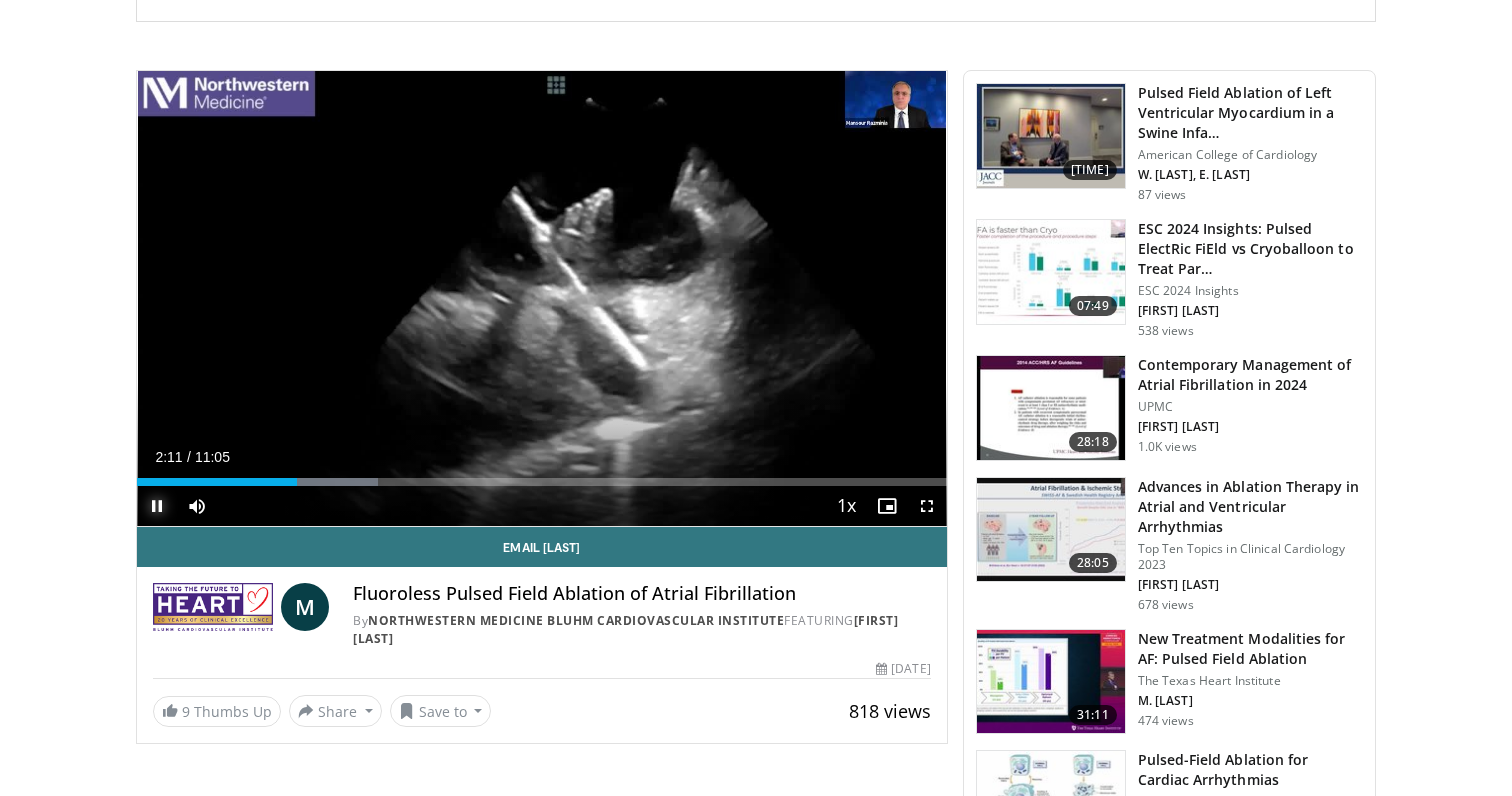click at bounding box center (157, 506) 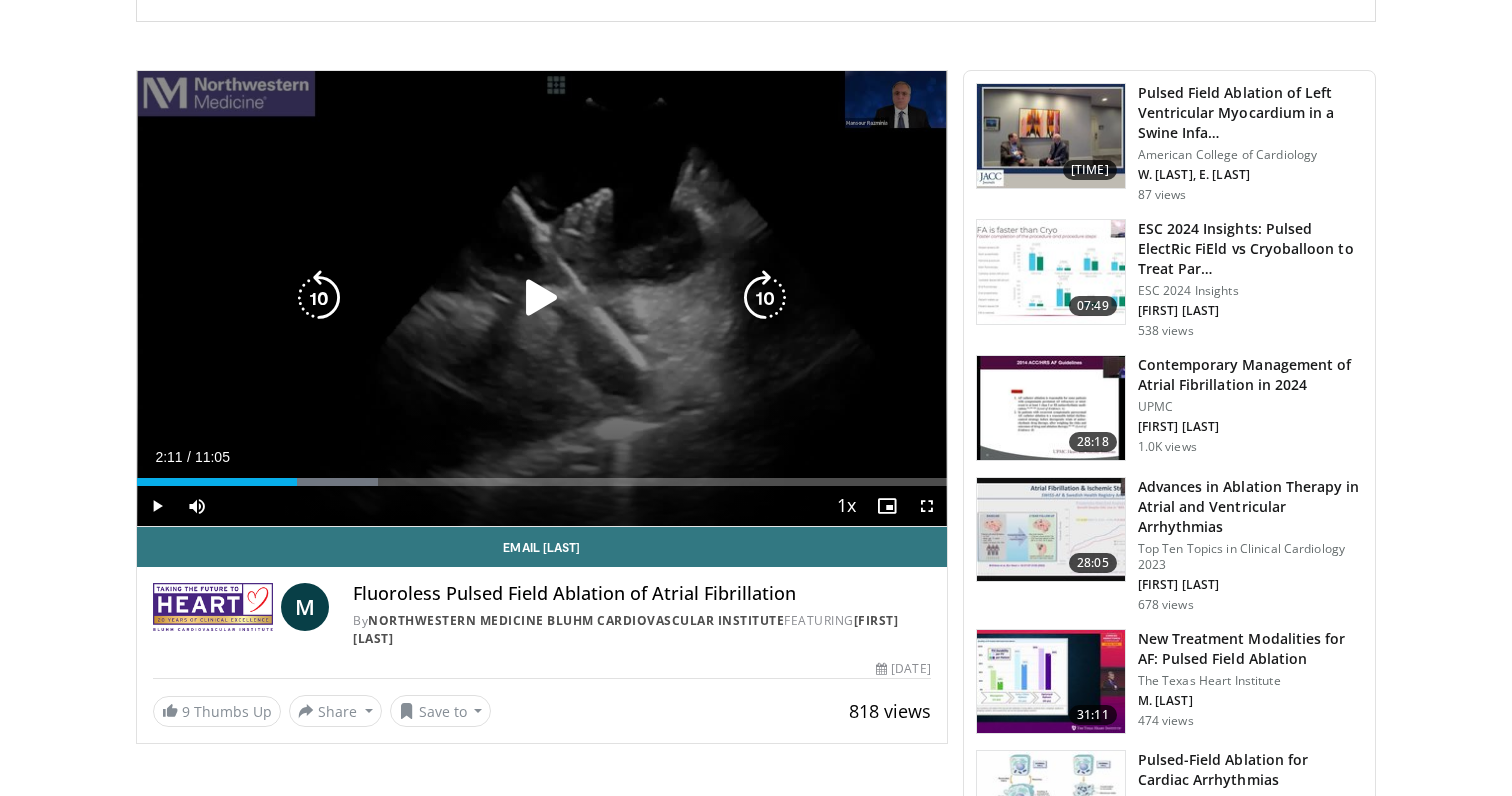 click at bounding box center [542, 298] 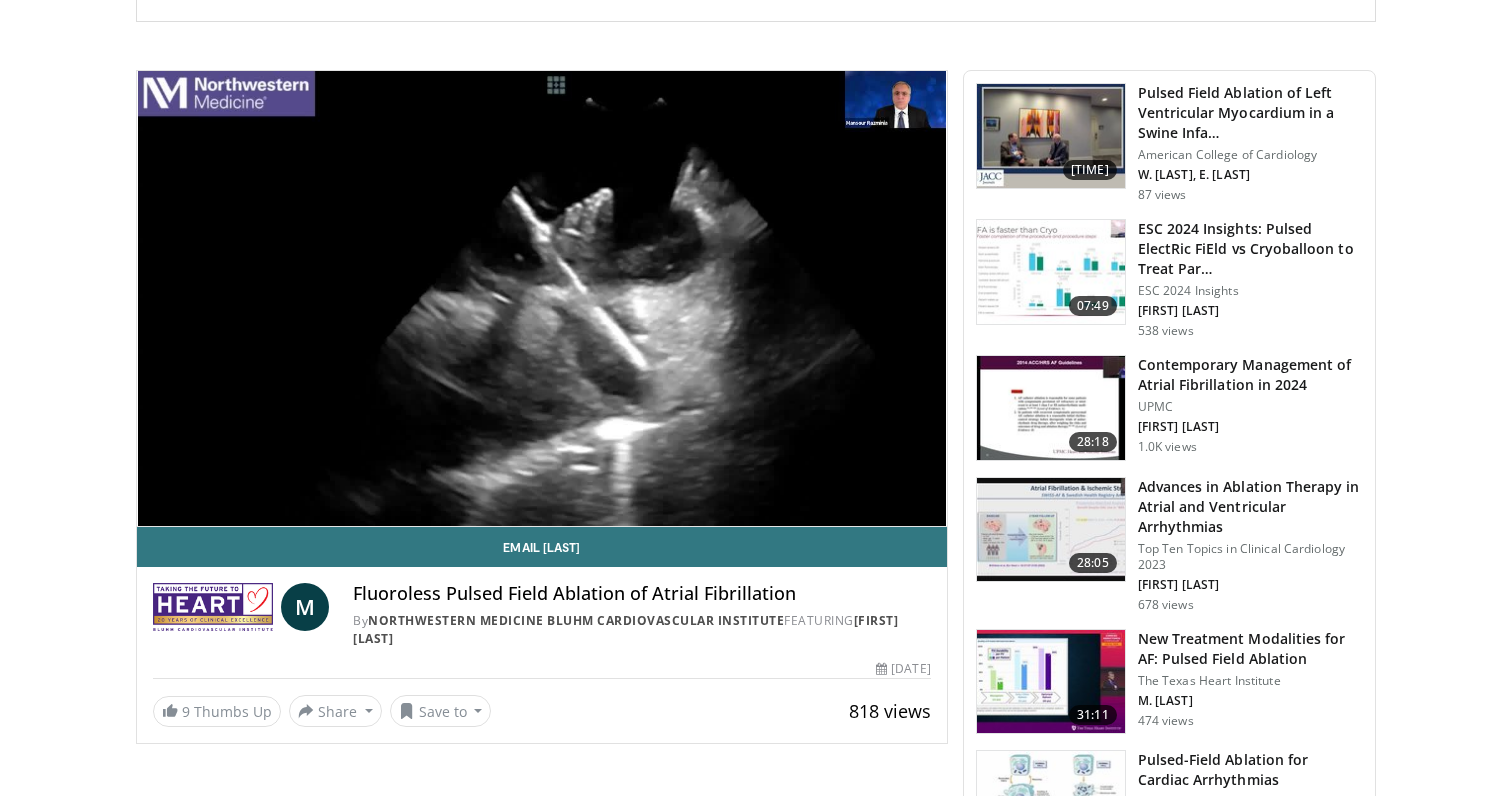 type 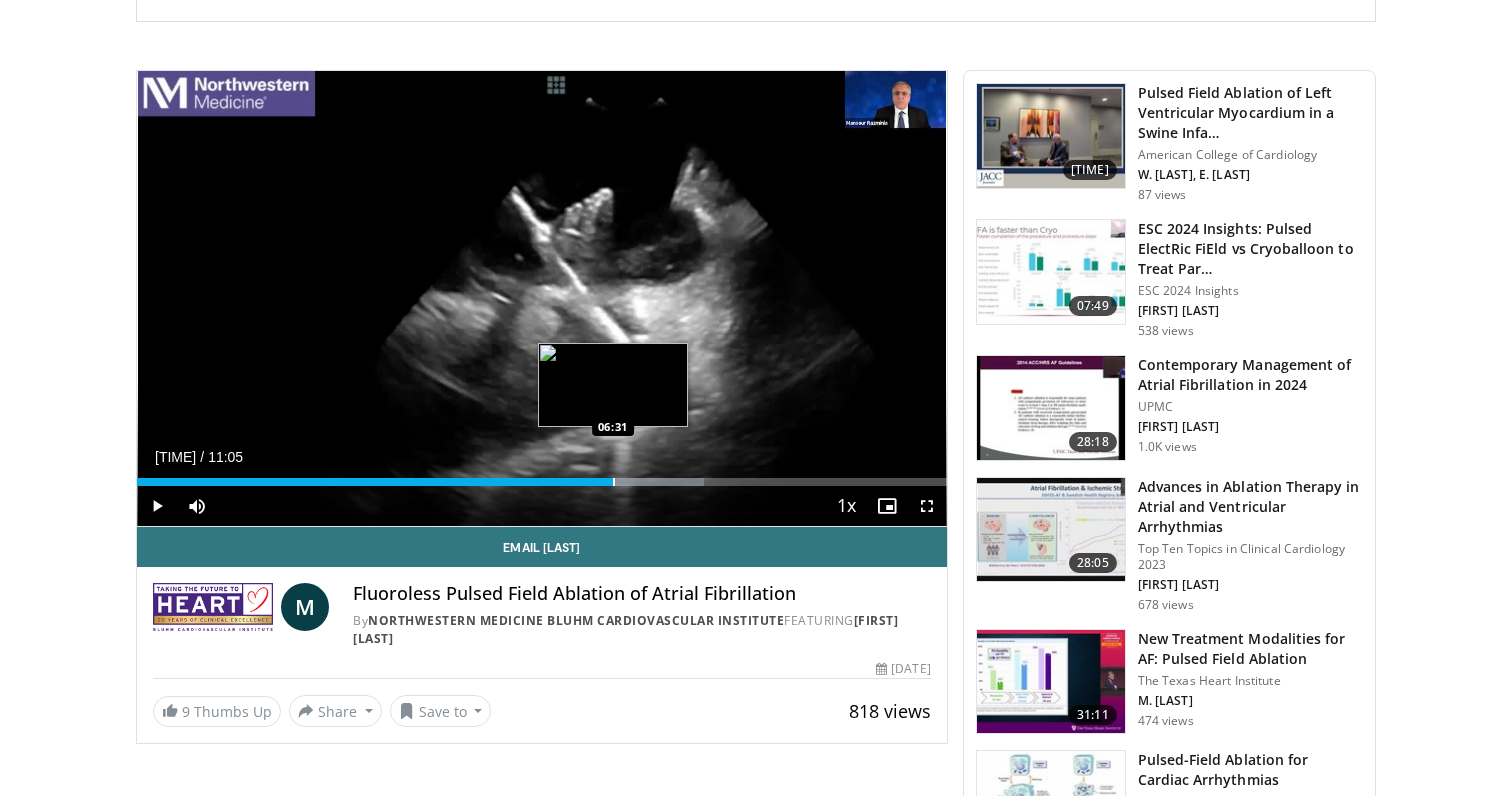 click at bounding box center (614, 482) 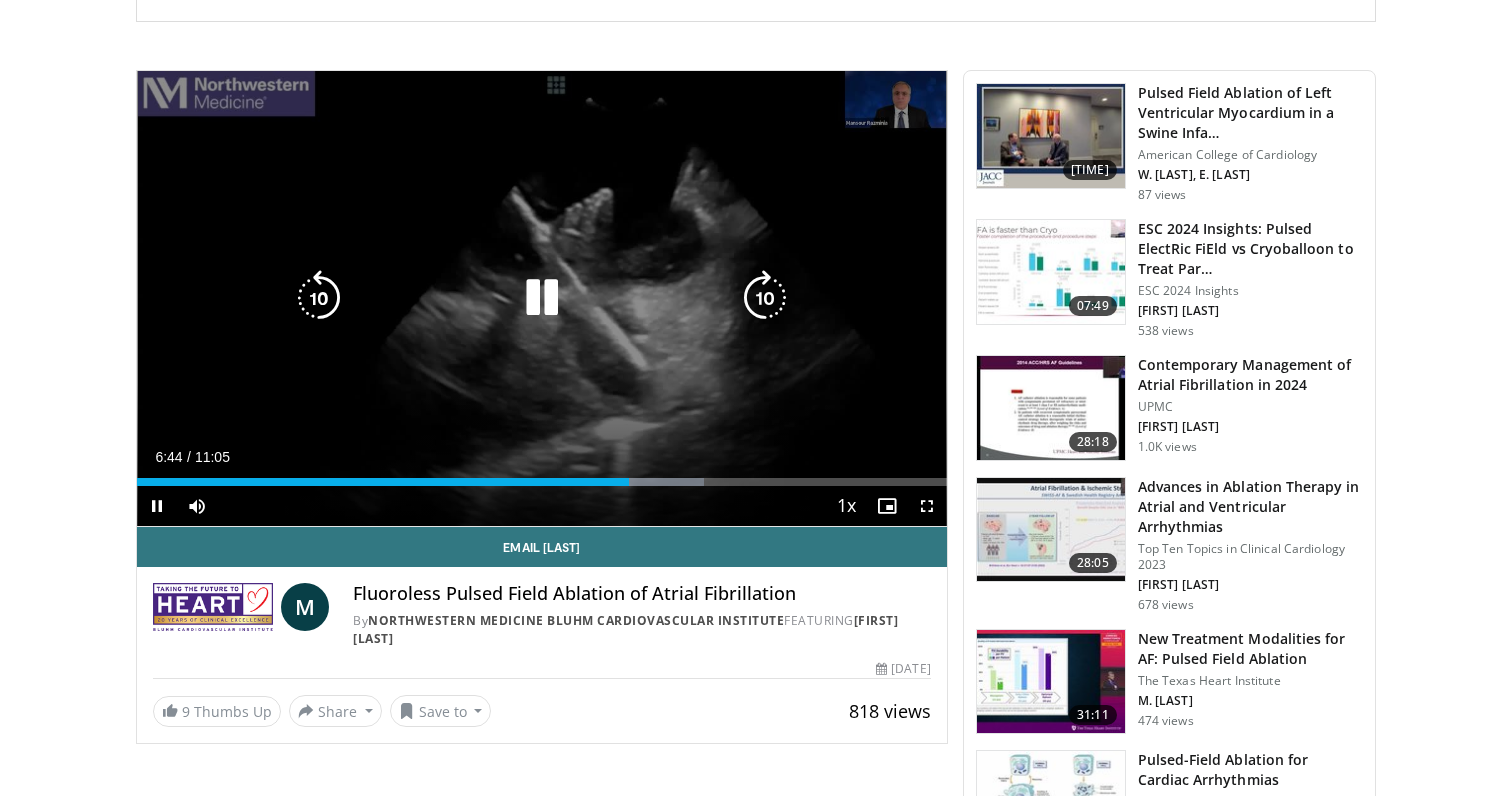 click on "[TIME] Tap to unmute" at bounding box center [542, 298] 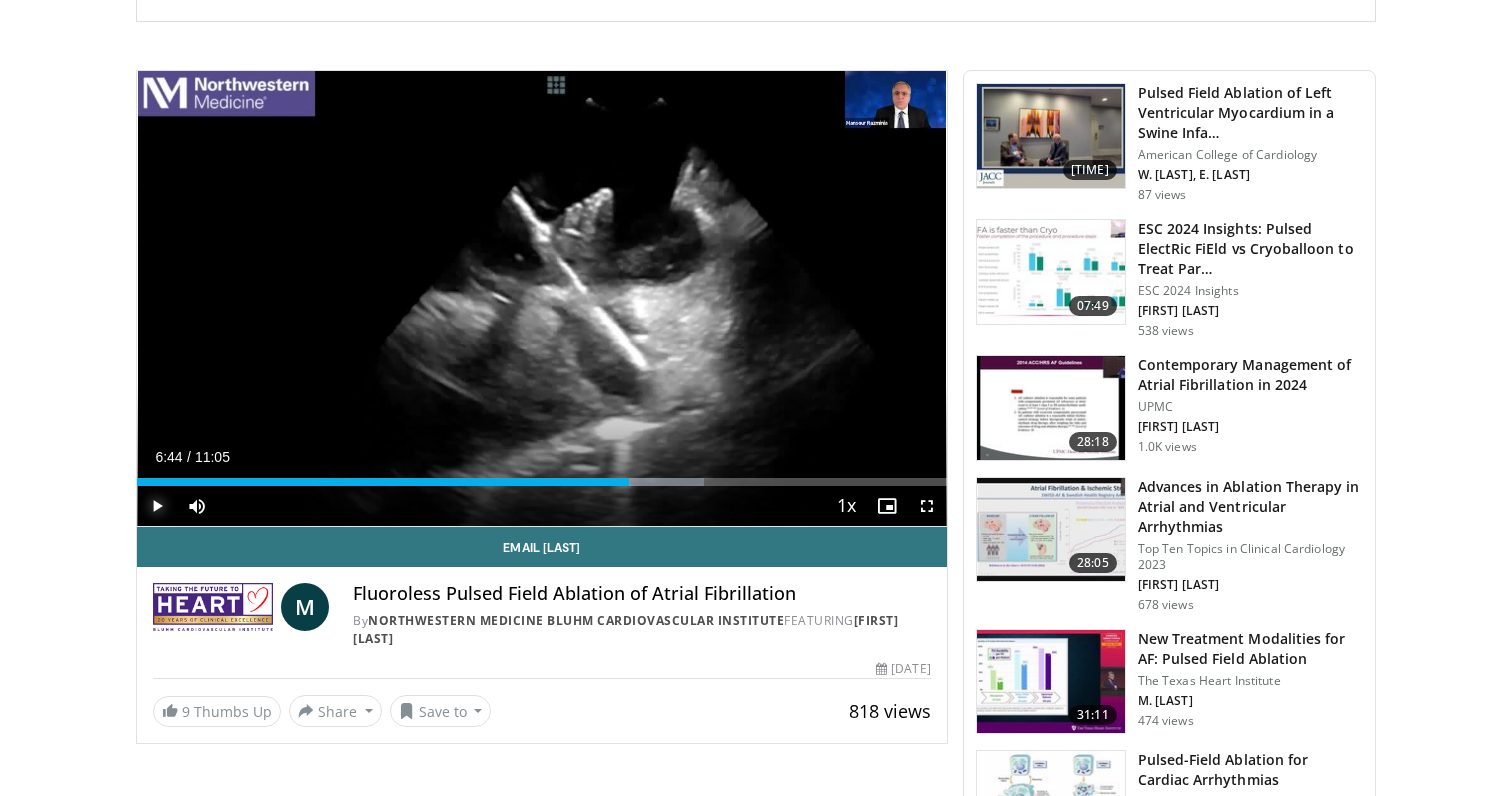 click at bounding box center [157, 506] 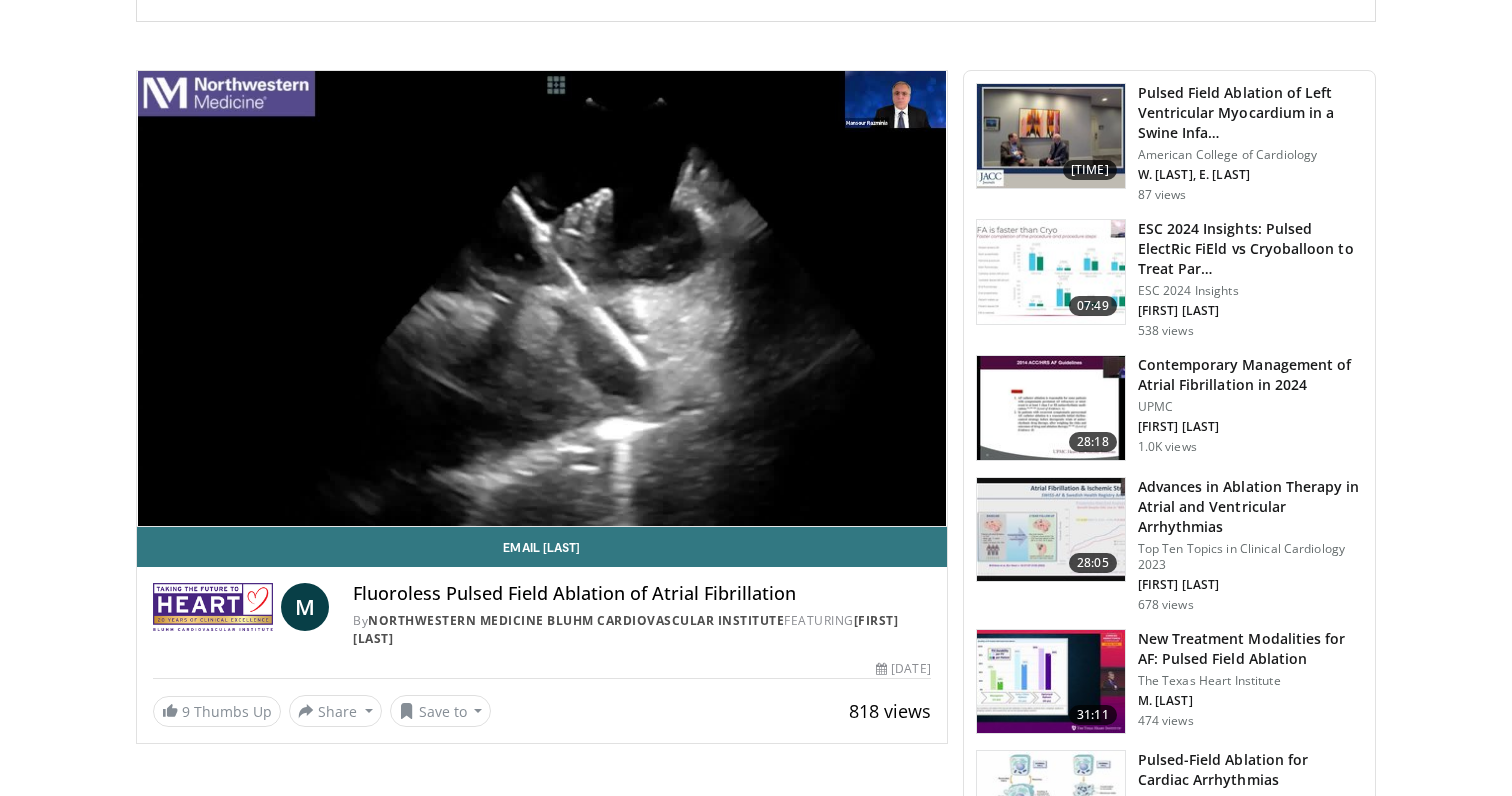 type 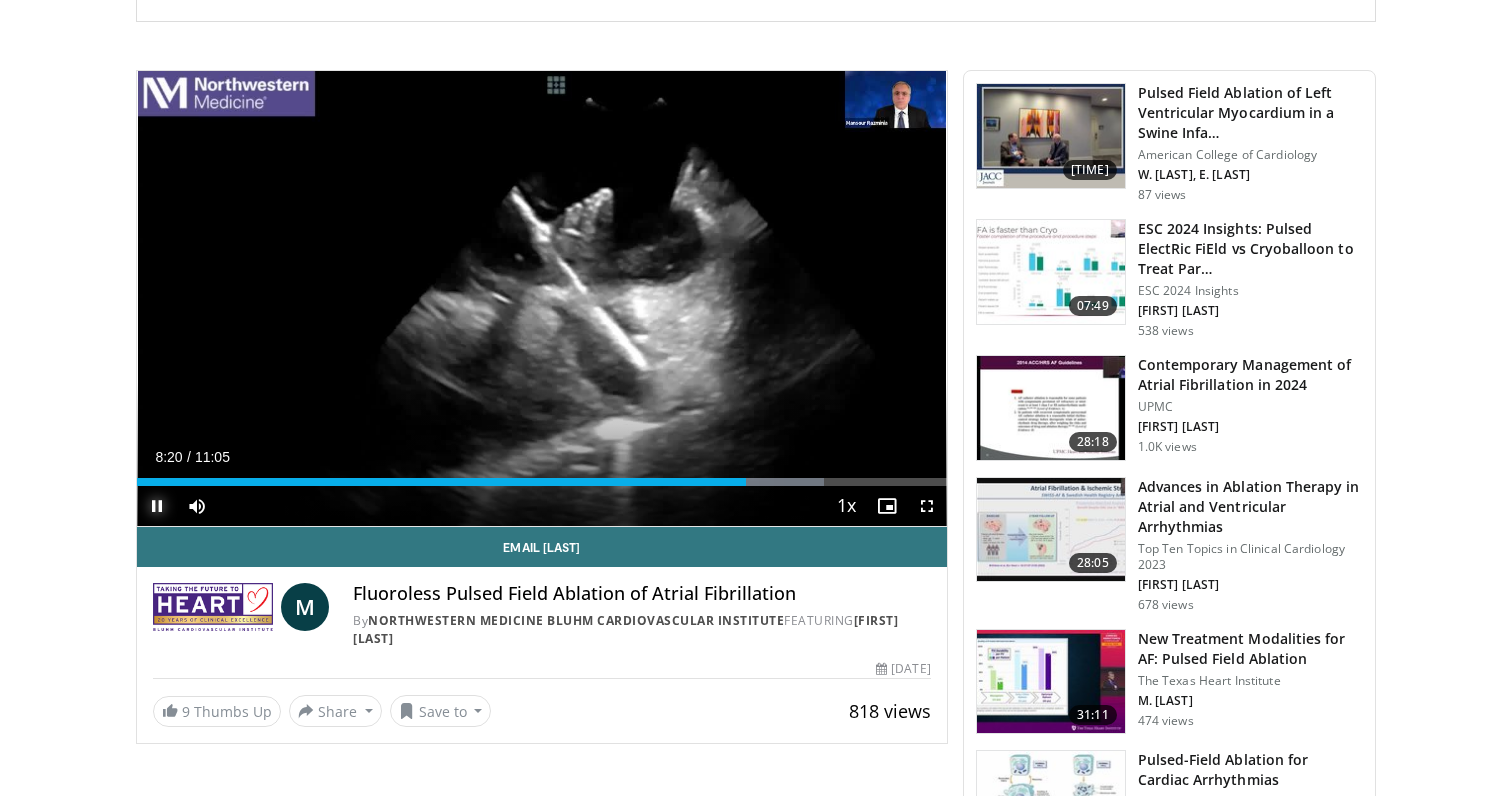 click at bounding box center (157, 506) 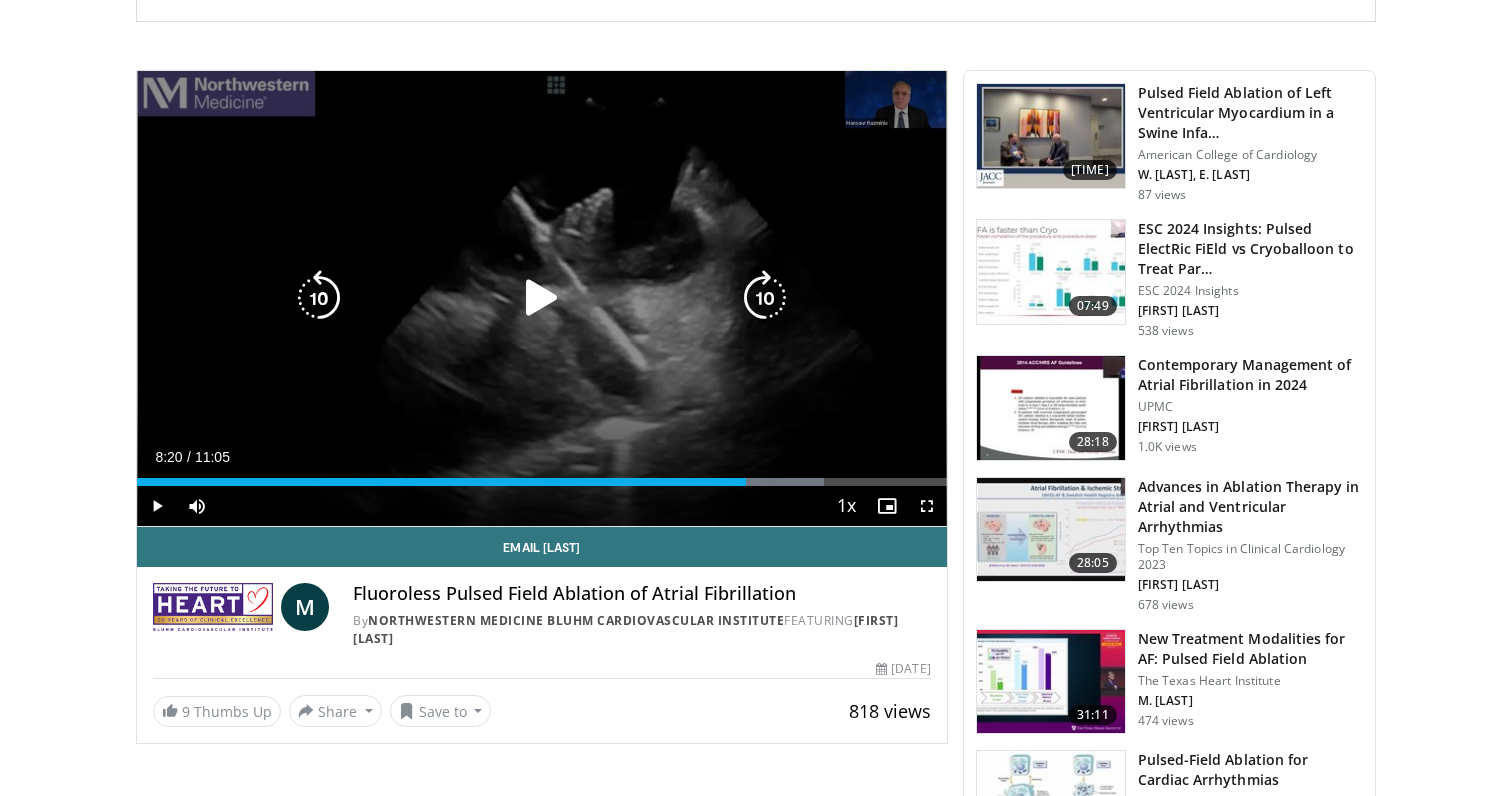 click at bounding box center [542, 298] 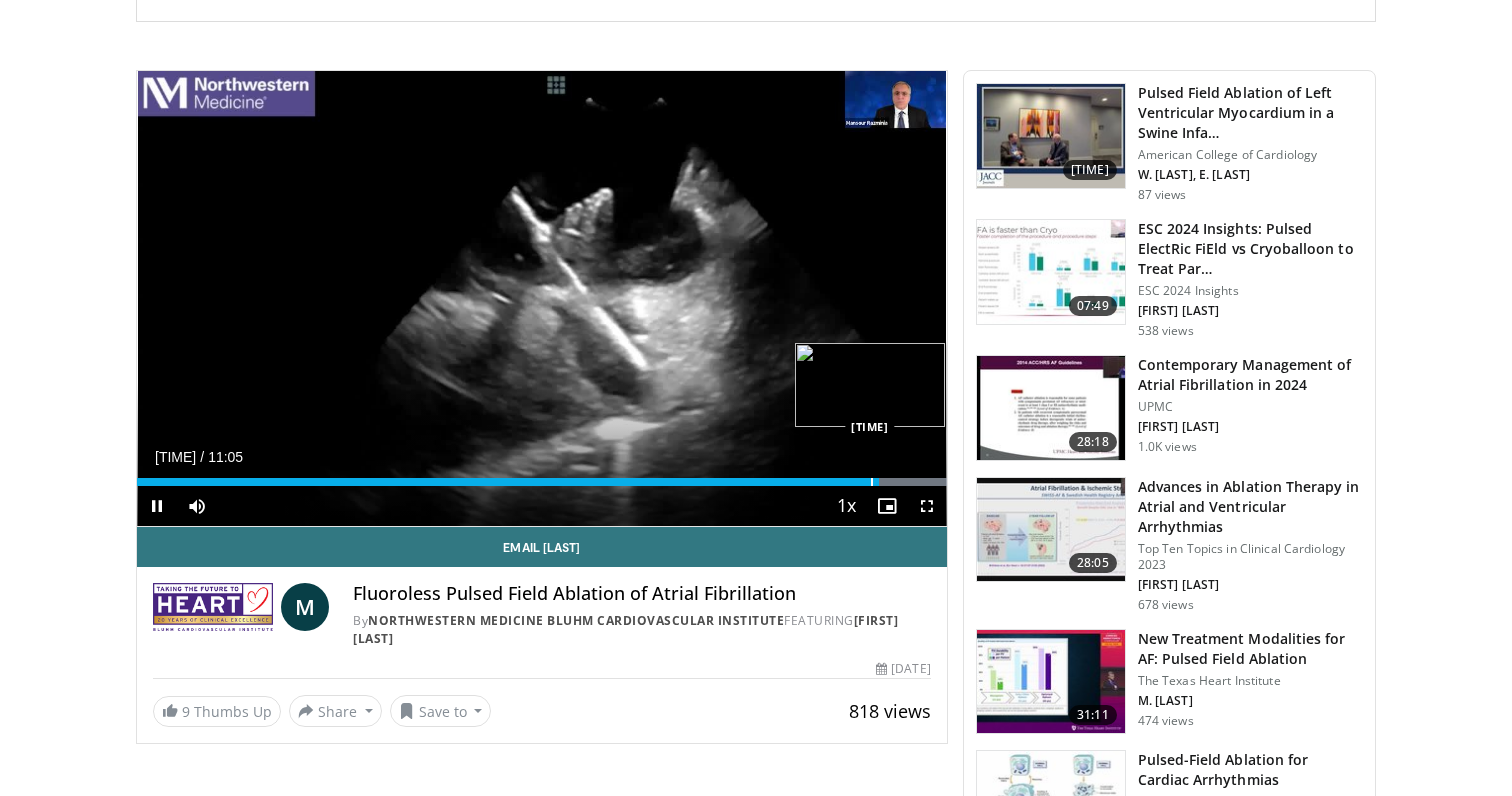 click on "[TIME]" at bounding box center [508, 482] 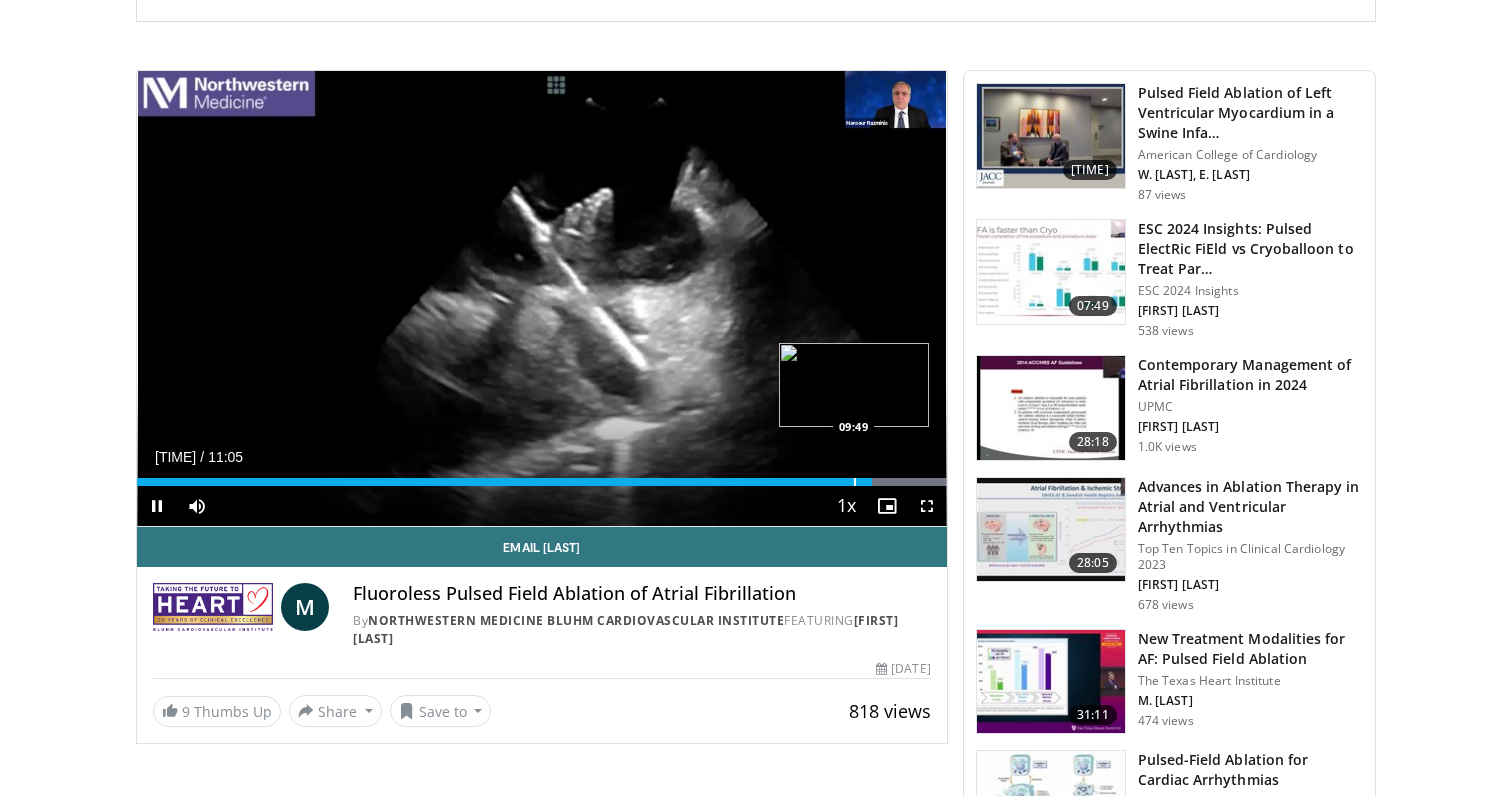 click at bounding box center [855, 482] 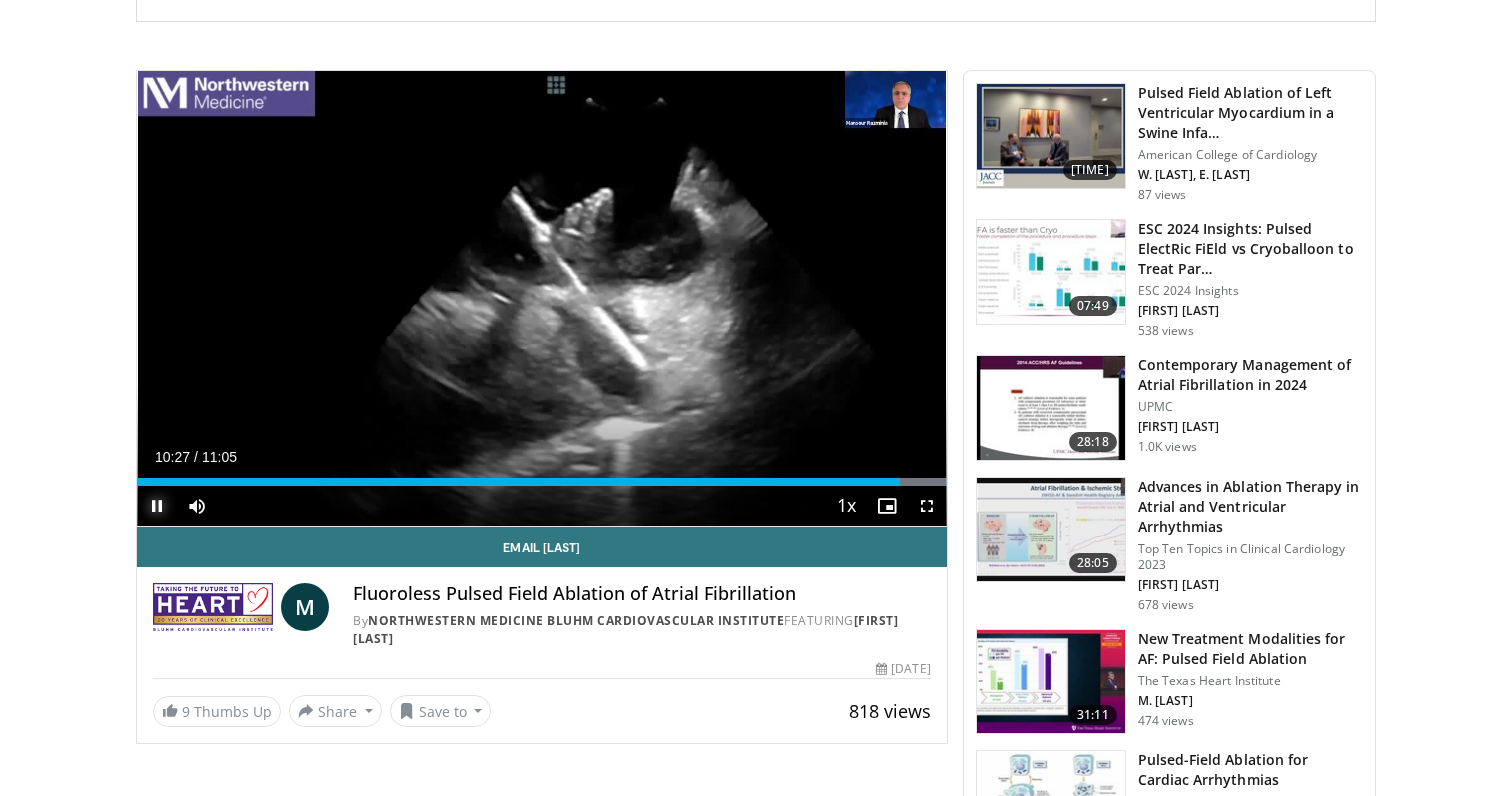 click at bounding box center (157, 506) 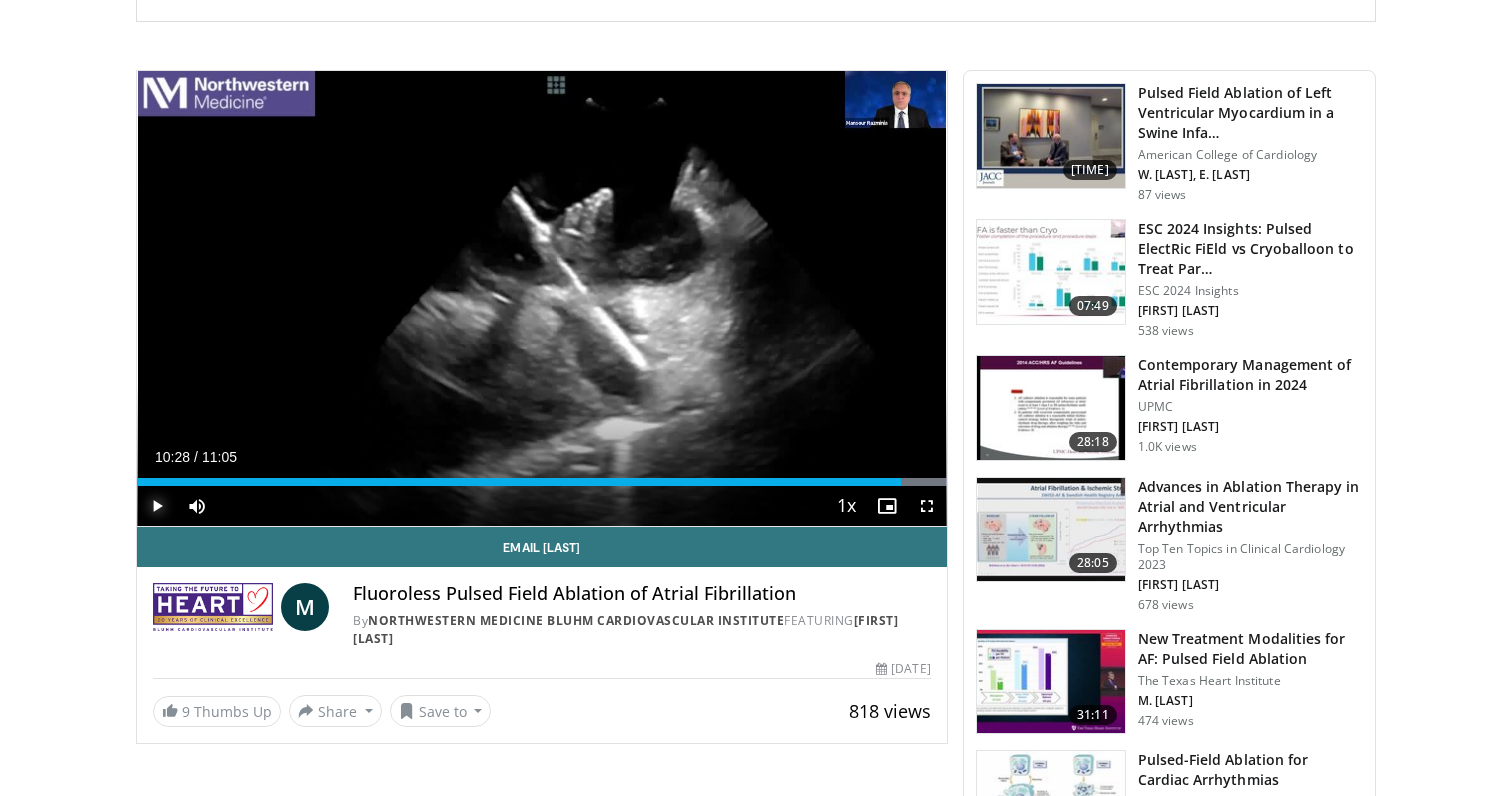click at bounding box center (157, 506) 